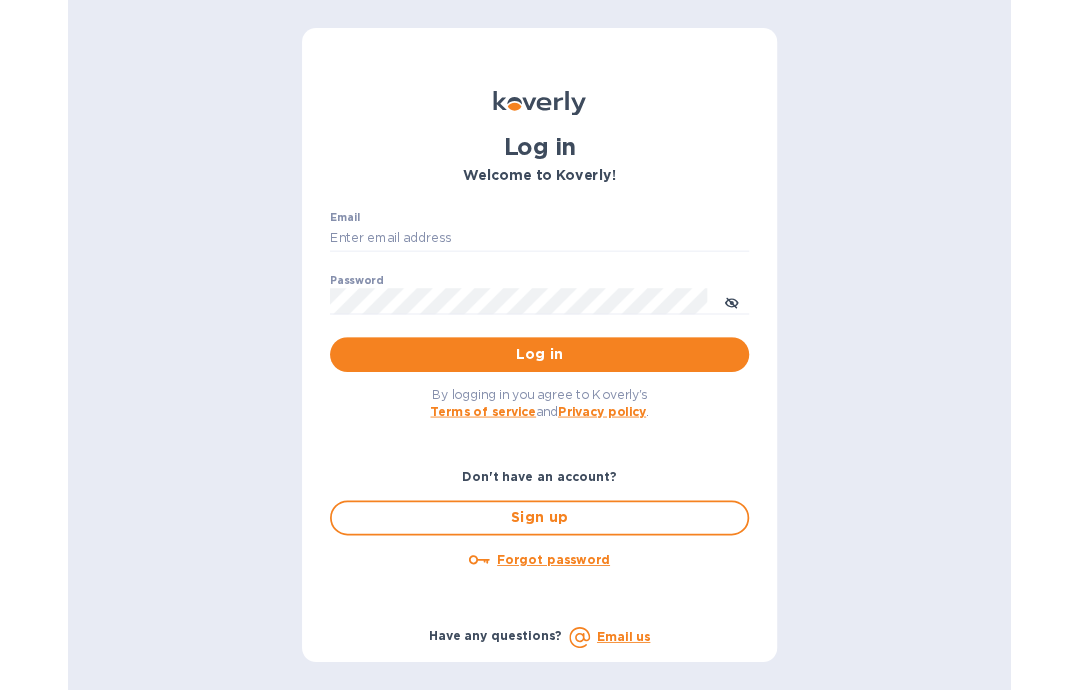 scroll, scrollTop: 0, scrollLeft: 0, axis: both 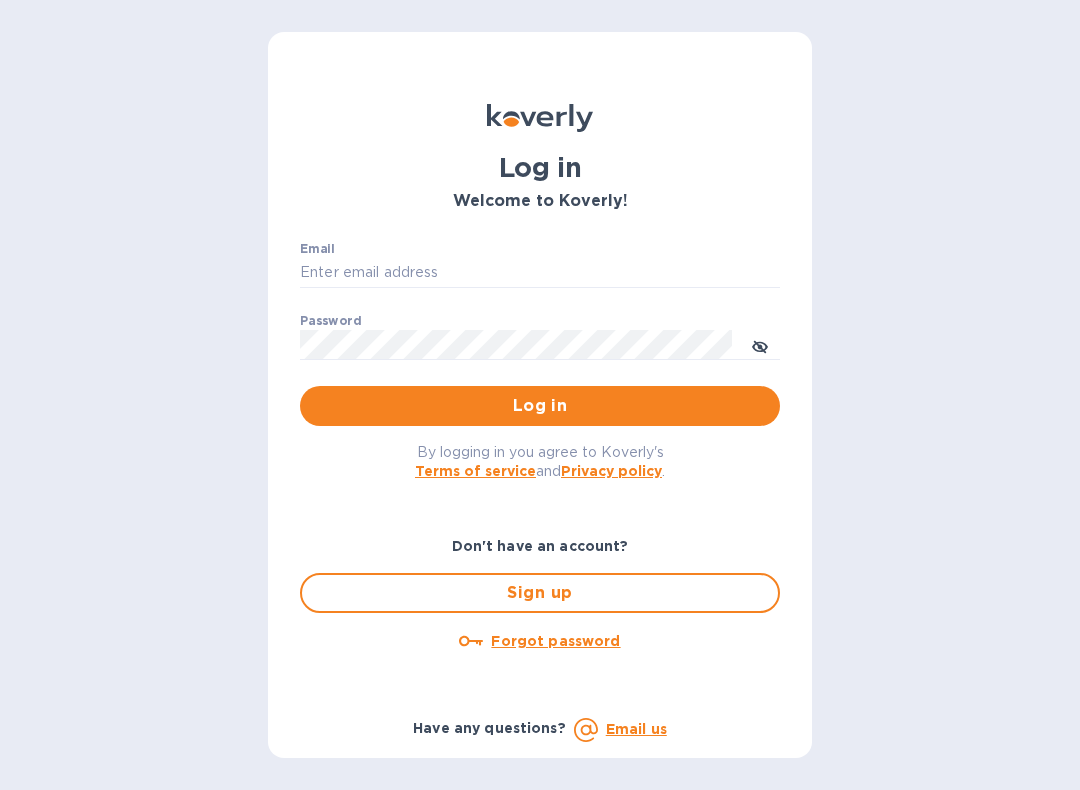 click on "Email" at bounding box center (540, 273) 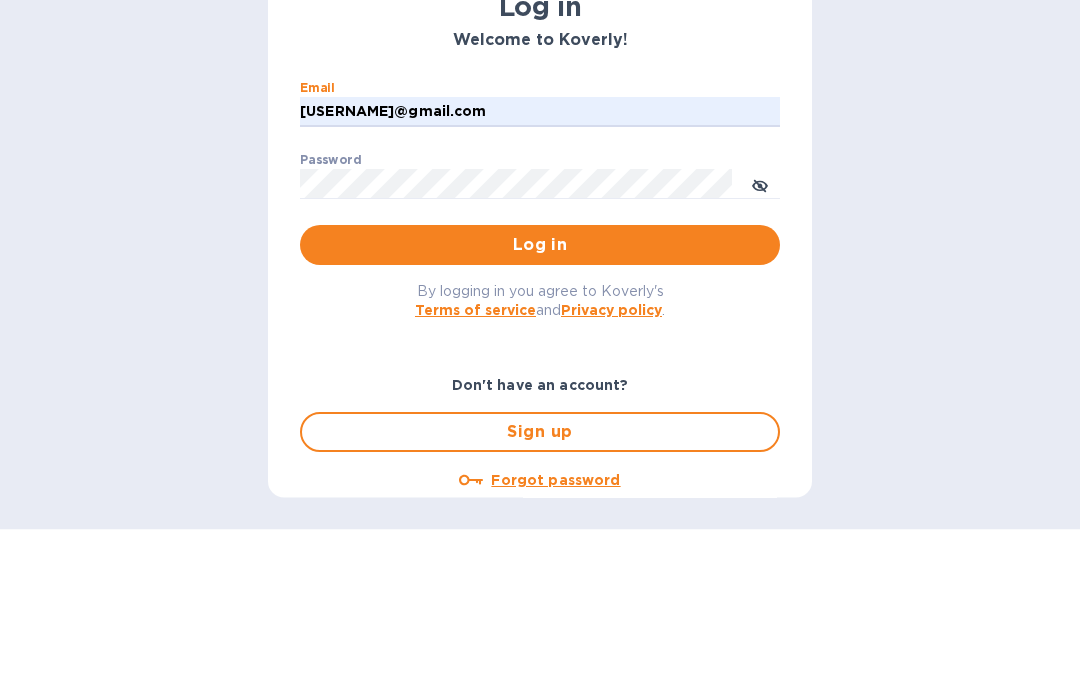 scroll, scrollTop: 80, scrollLeft: 0, axis: vertical 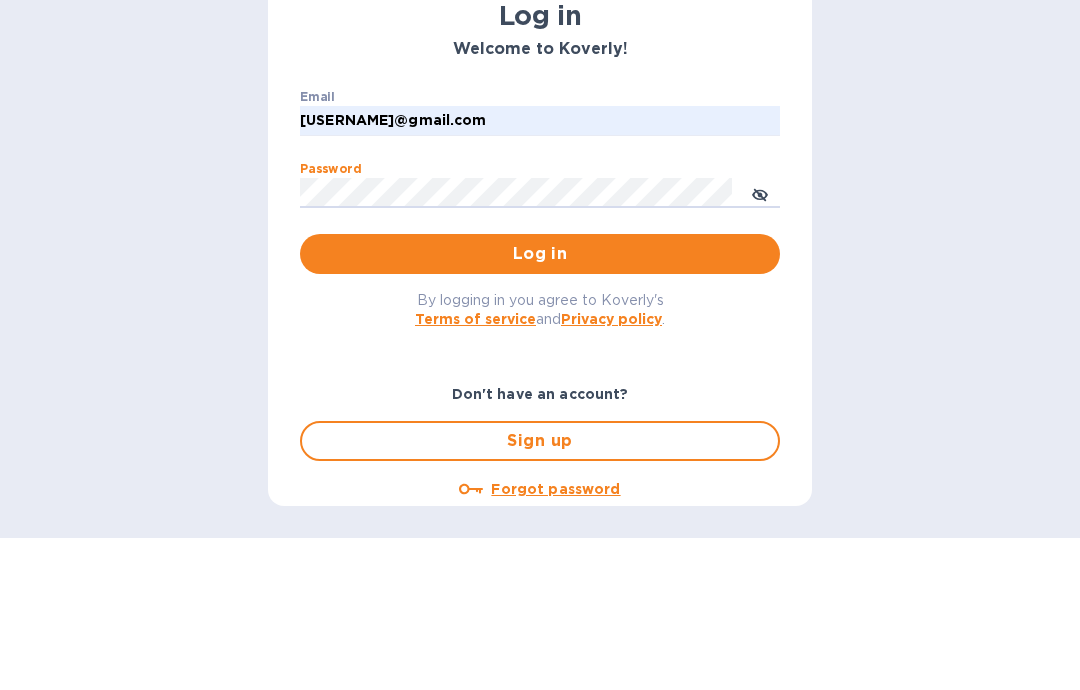 click on "Log in" at bounding box center [540, 406] 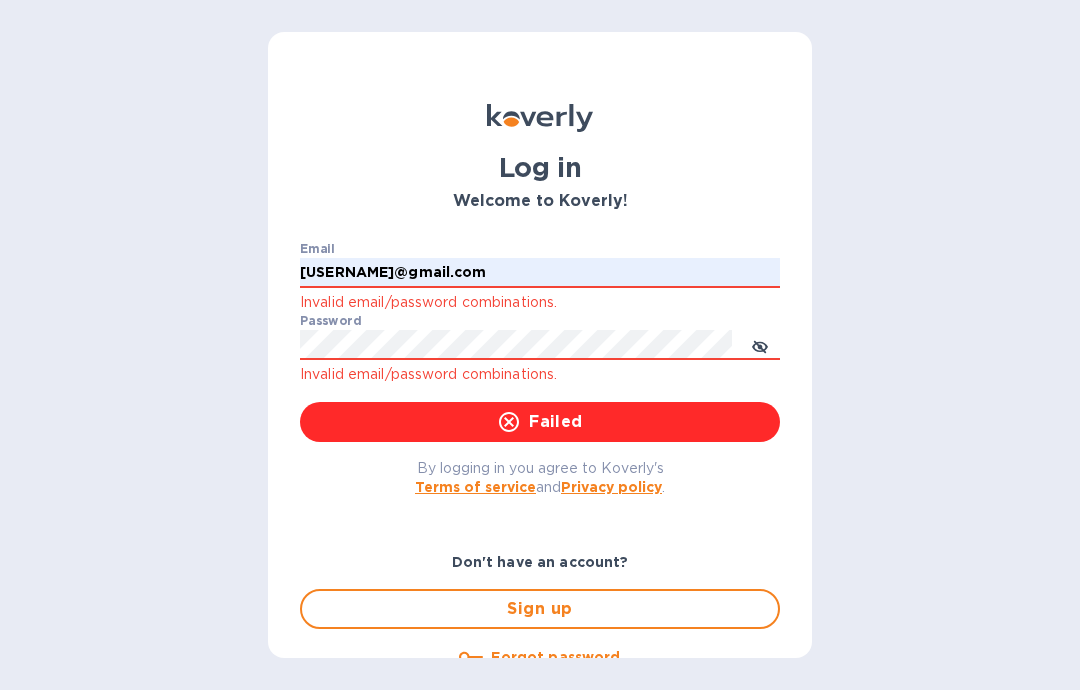 click on "[USERNAME]@gmail.com" at bounding box center (540, 273) 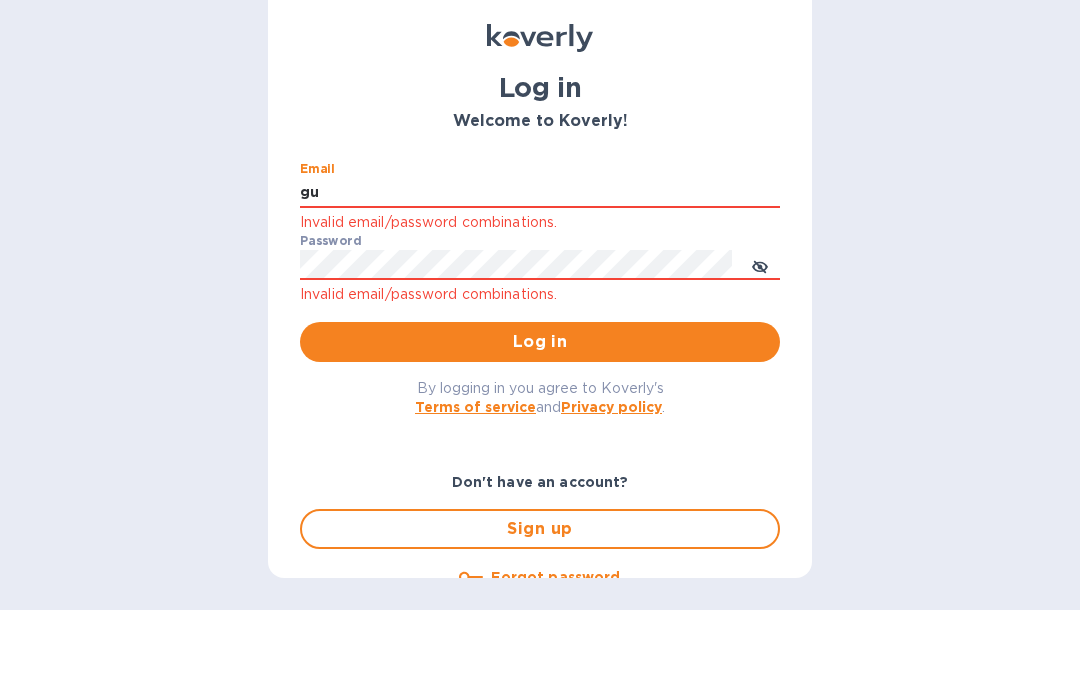 type on "g" 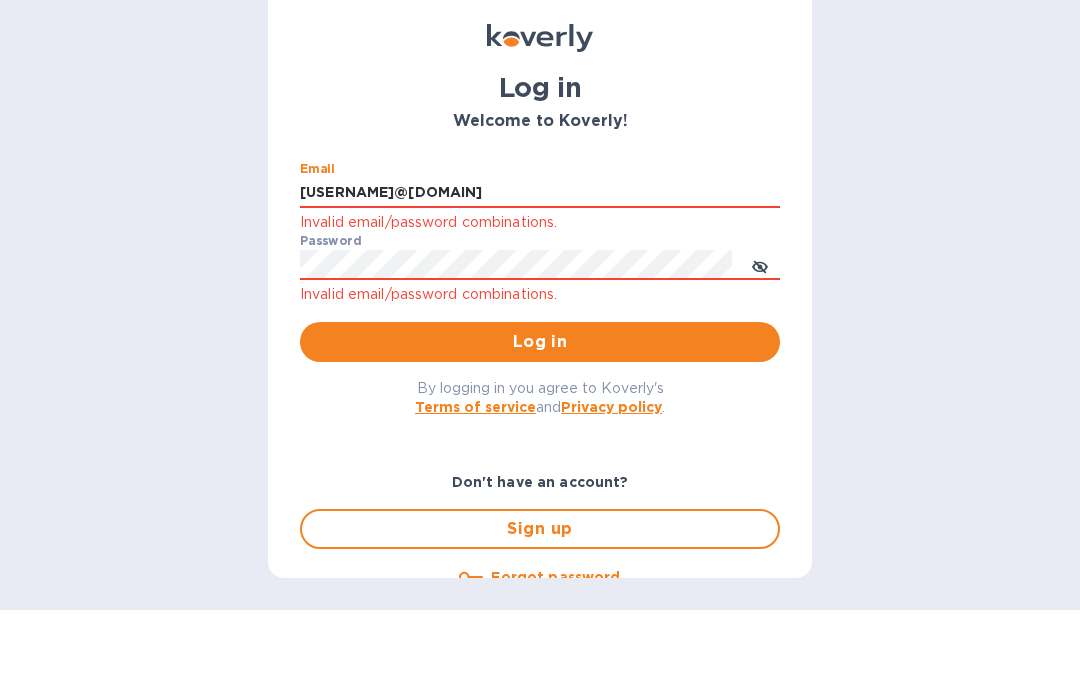 click 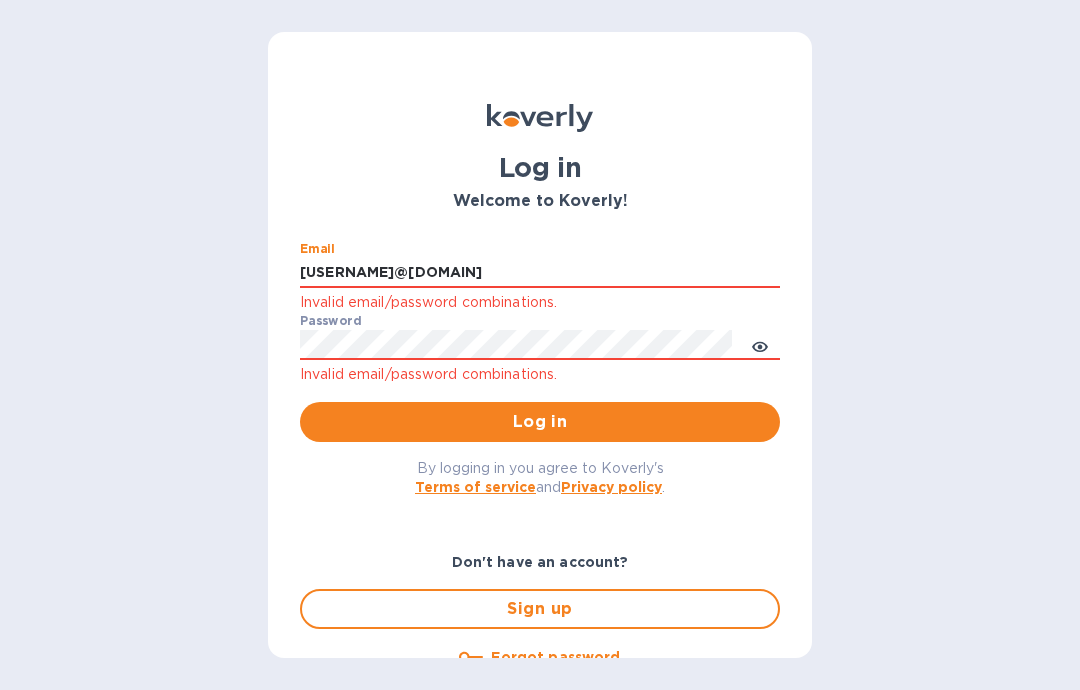 type on "[USERNAME]@[DOMAIN]" 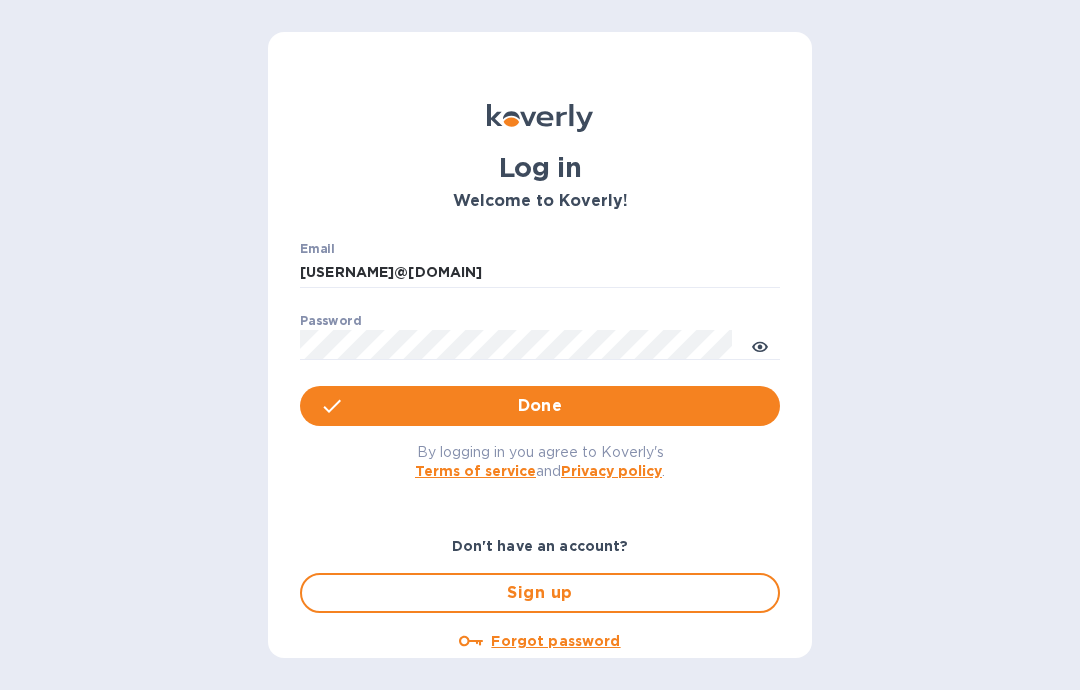 scroll, scrollTop: 0, scrollLeft: 0, axis: both 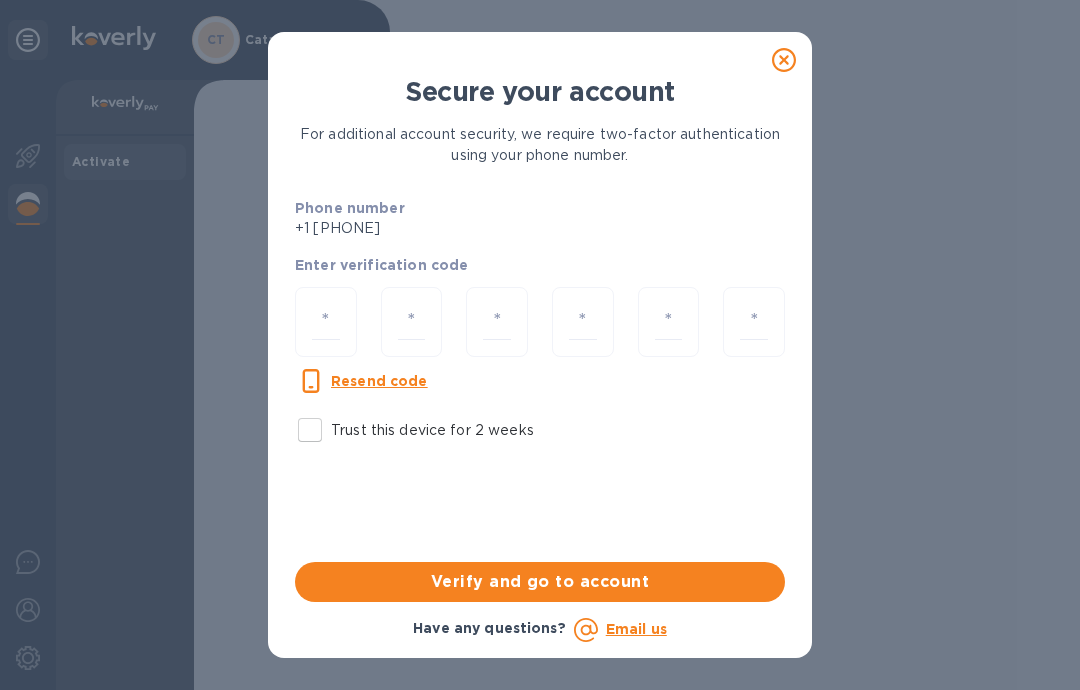 click at bounding box center [326, 322] 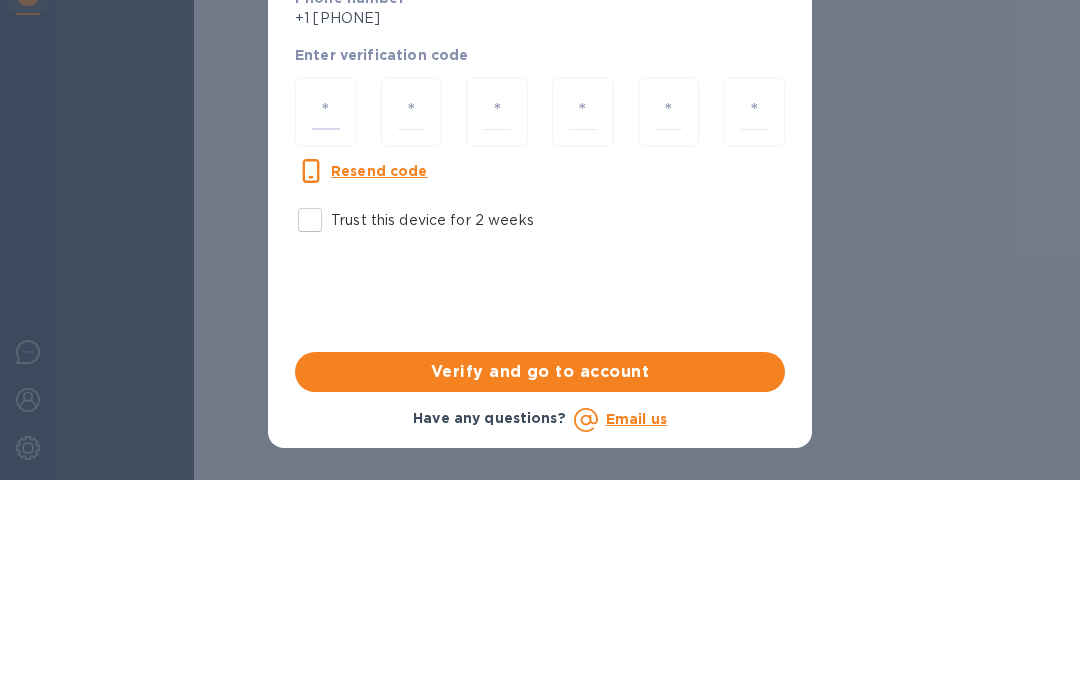 type on "7" 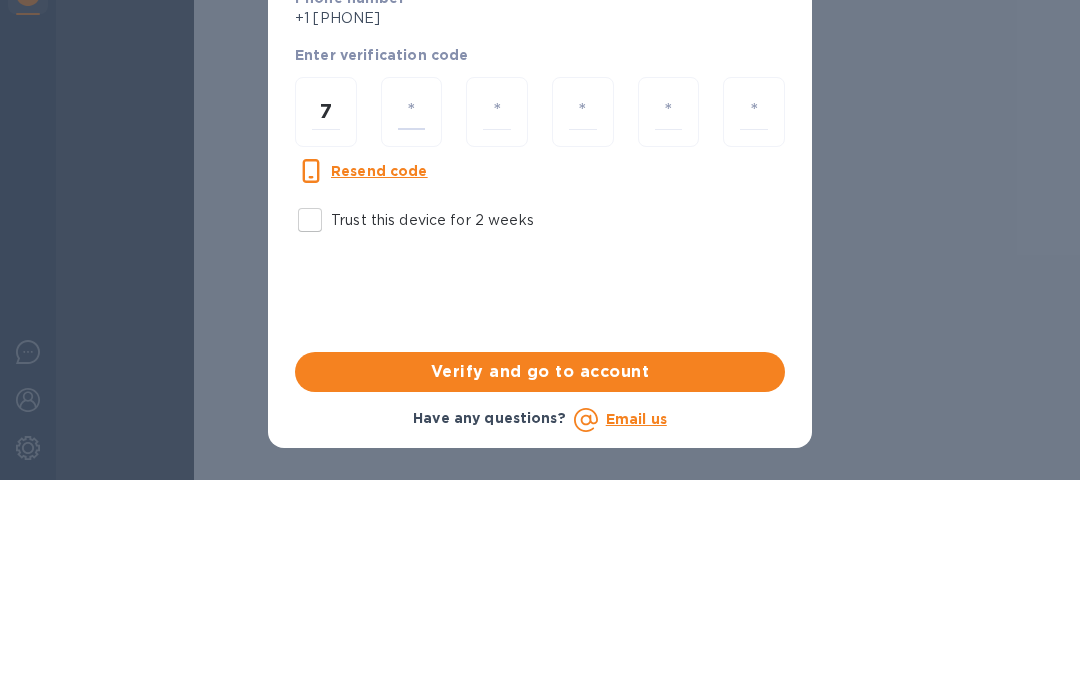 type on "8" 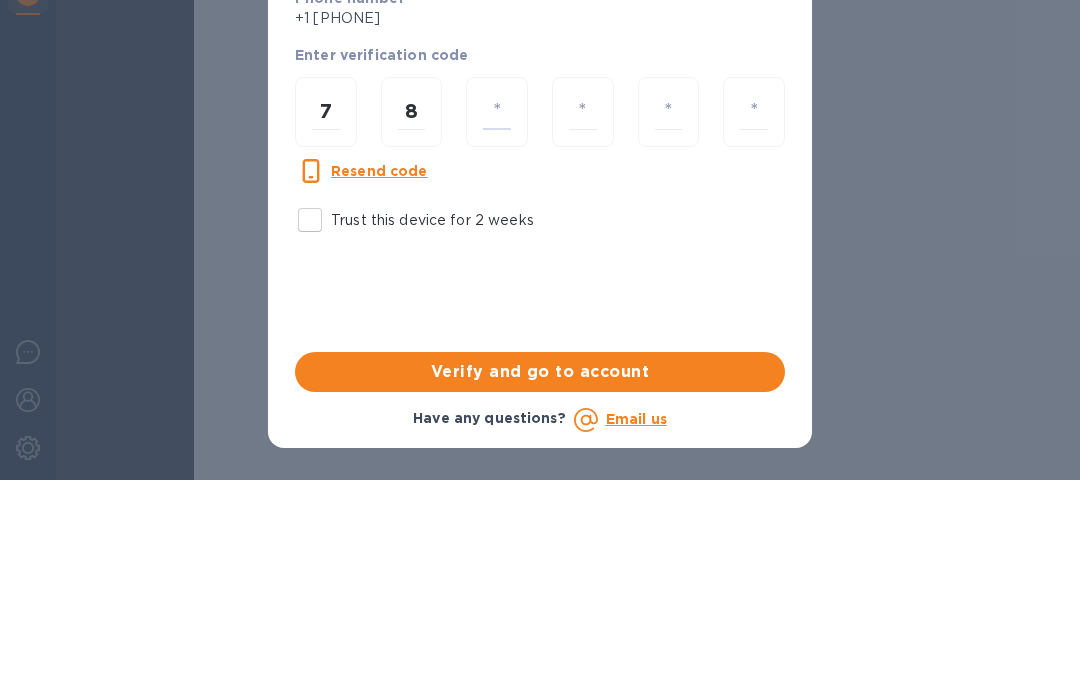 type on "1" 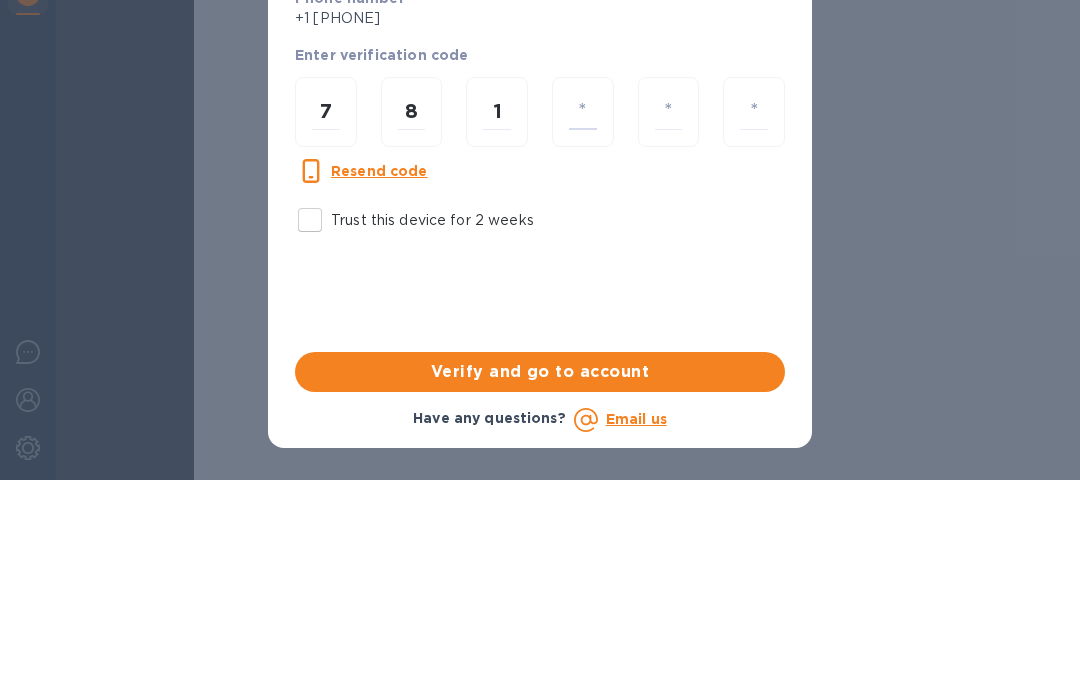 type on "9" 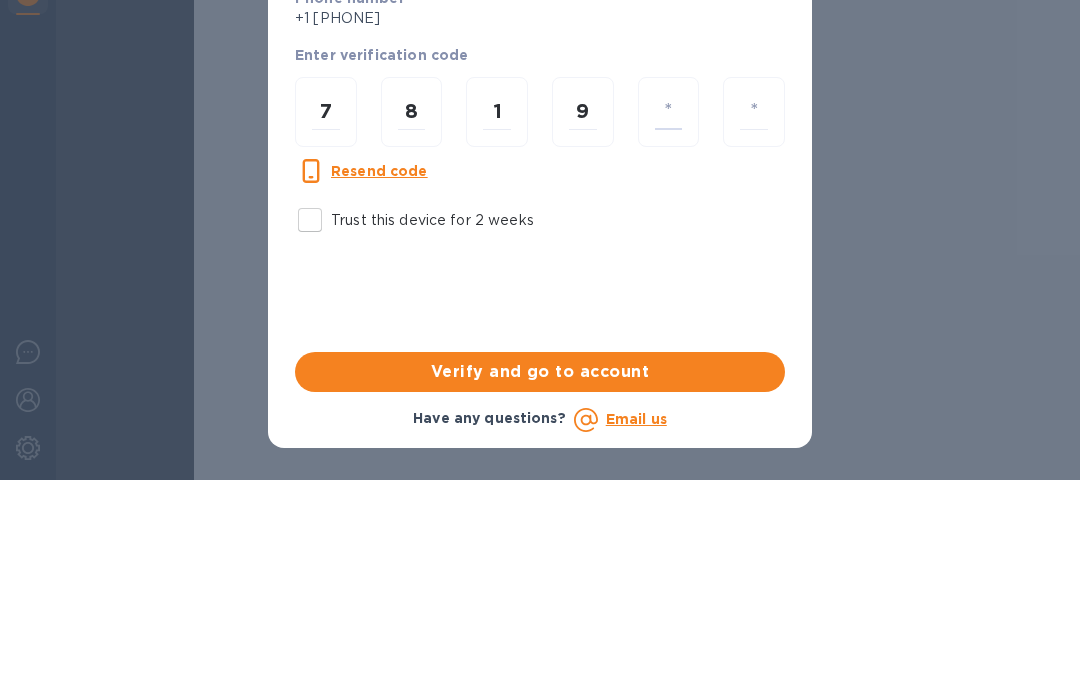 type on "0" 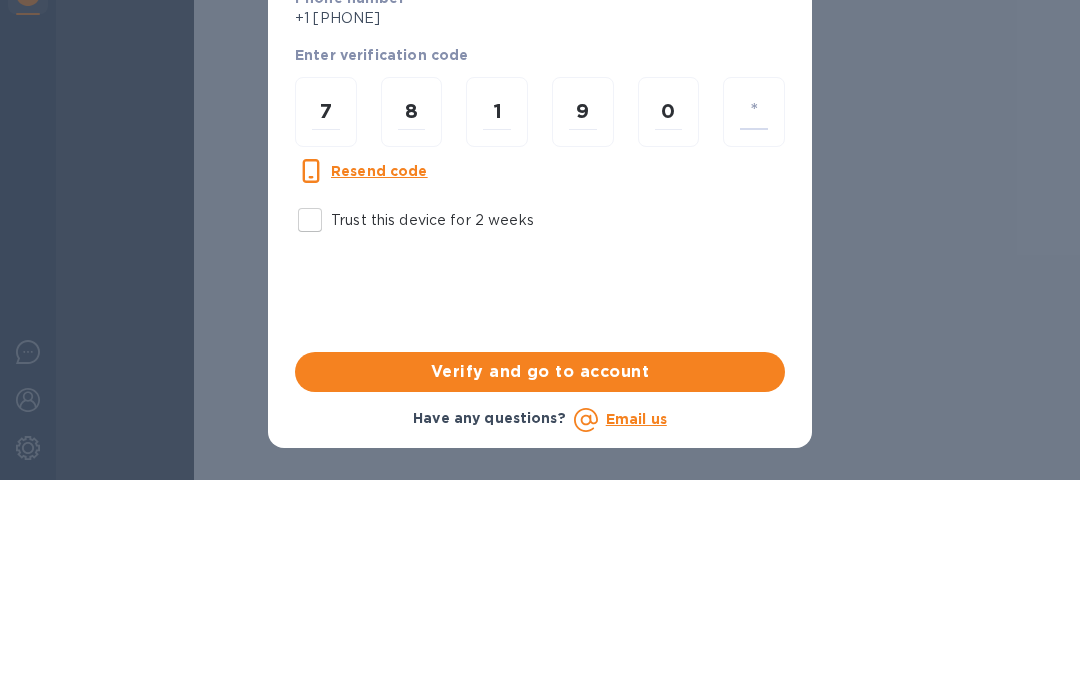 type on "6" 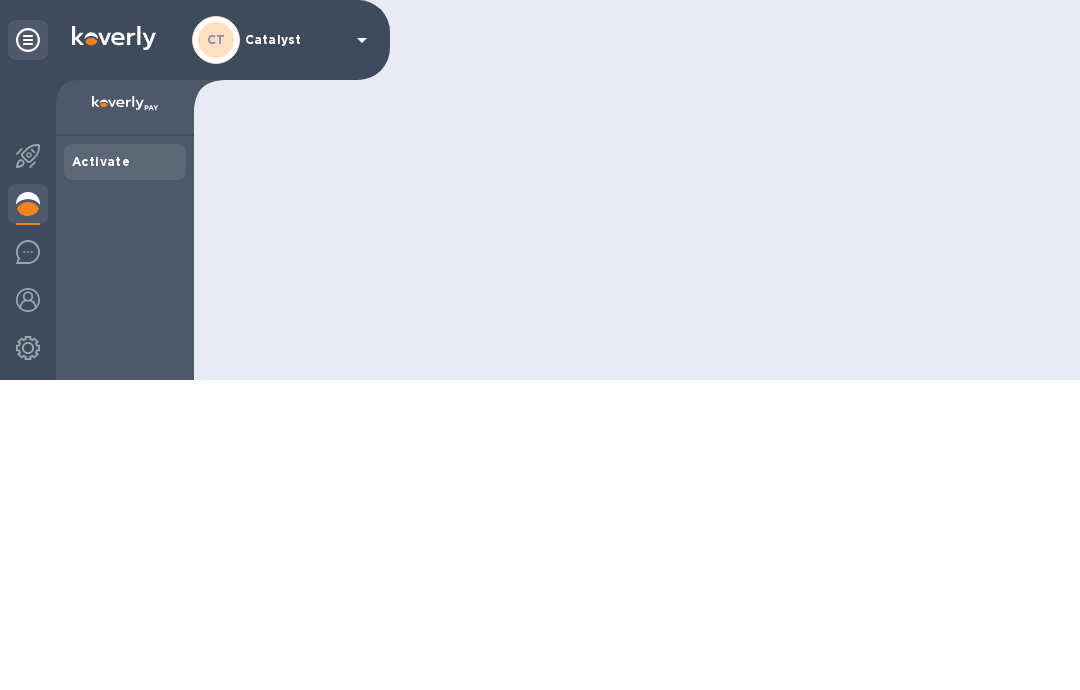 scroll, scrollTop: 0, scrollLeft: 0, axis: both 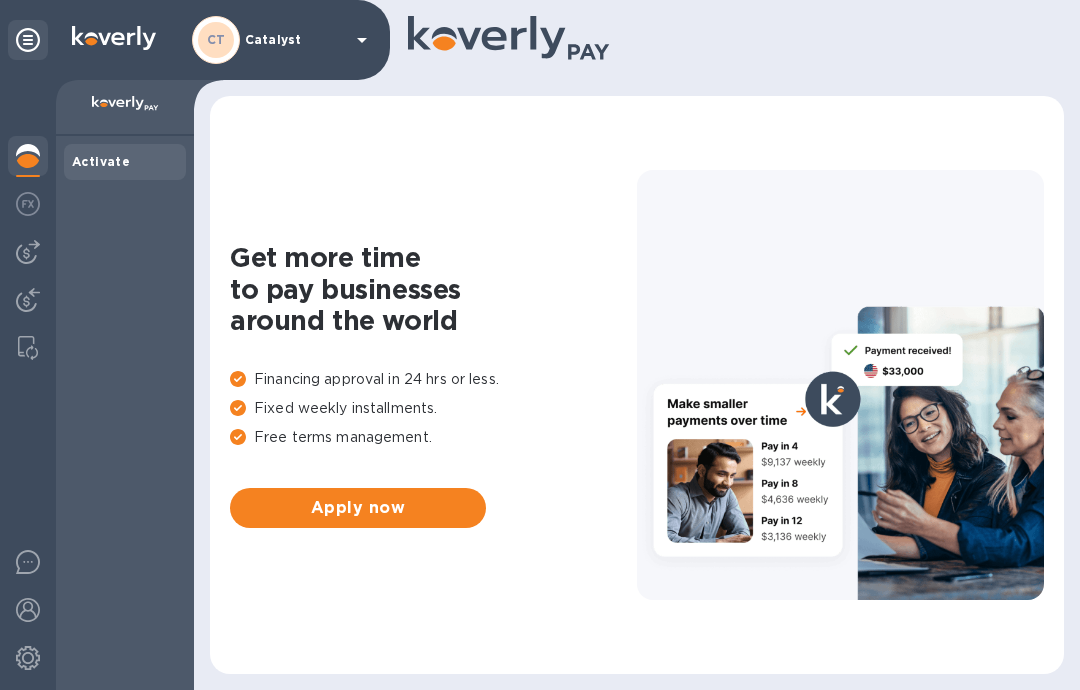 click at bounding box center (28, 252) 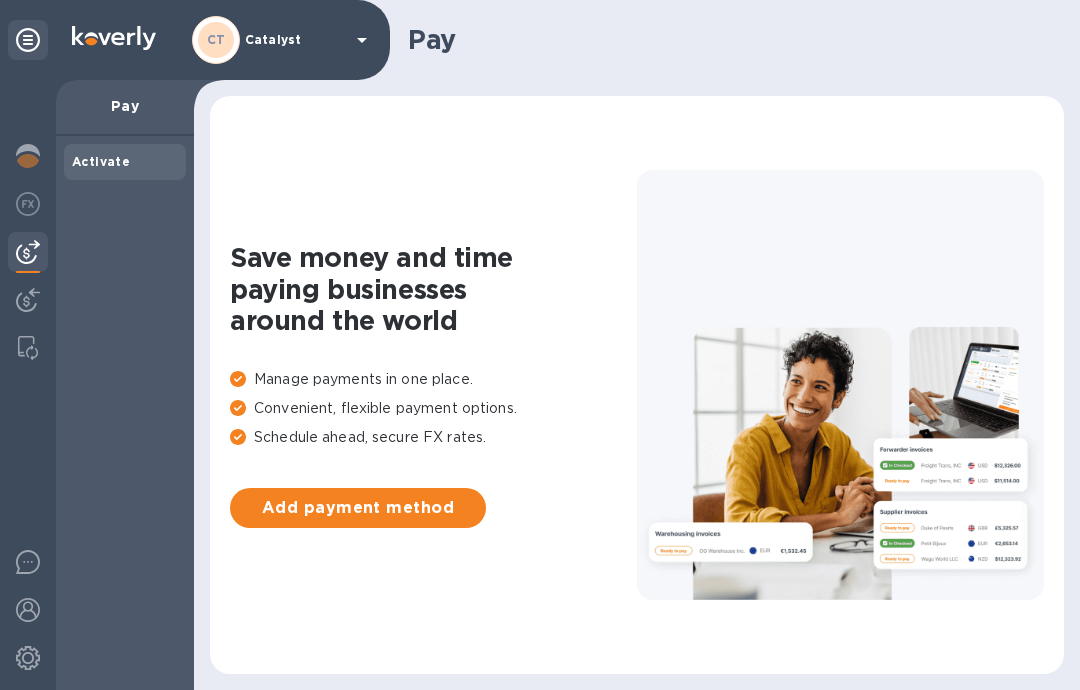 click 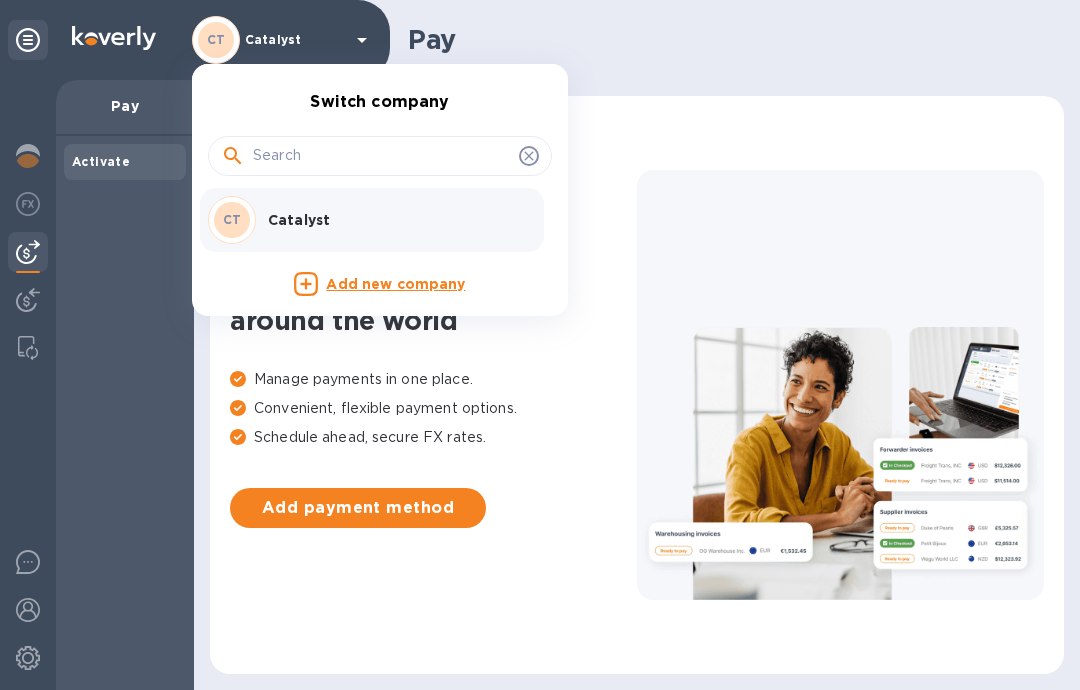 click at bounding box center [540, 345] 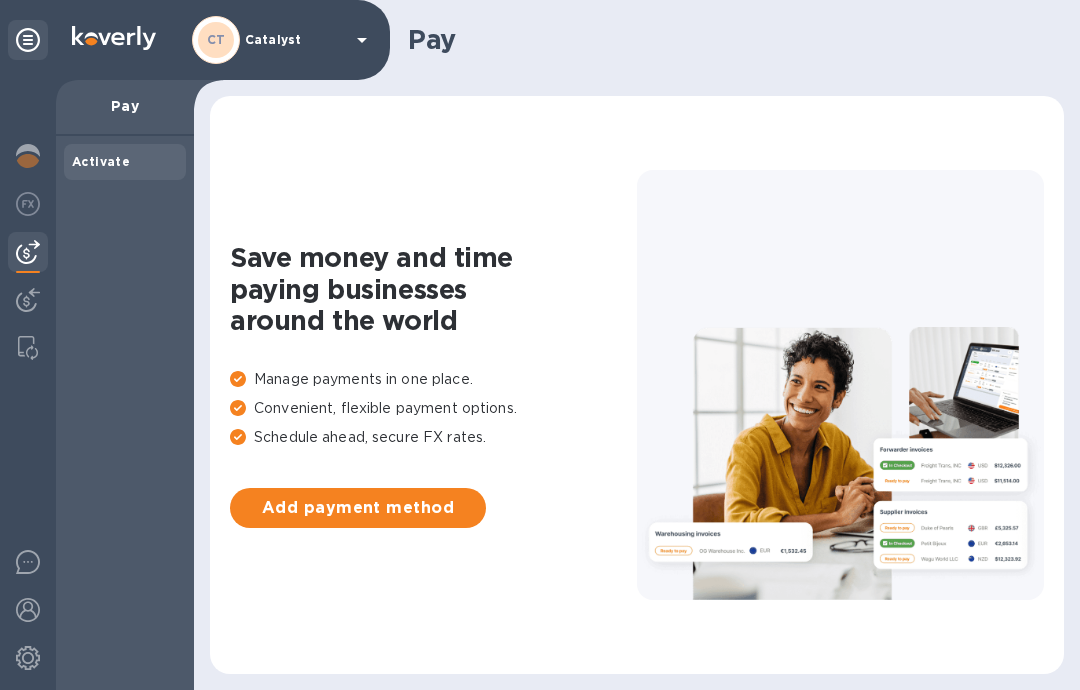click at bounding box center [28, 204] 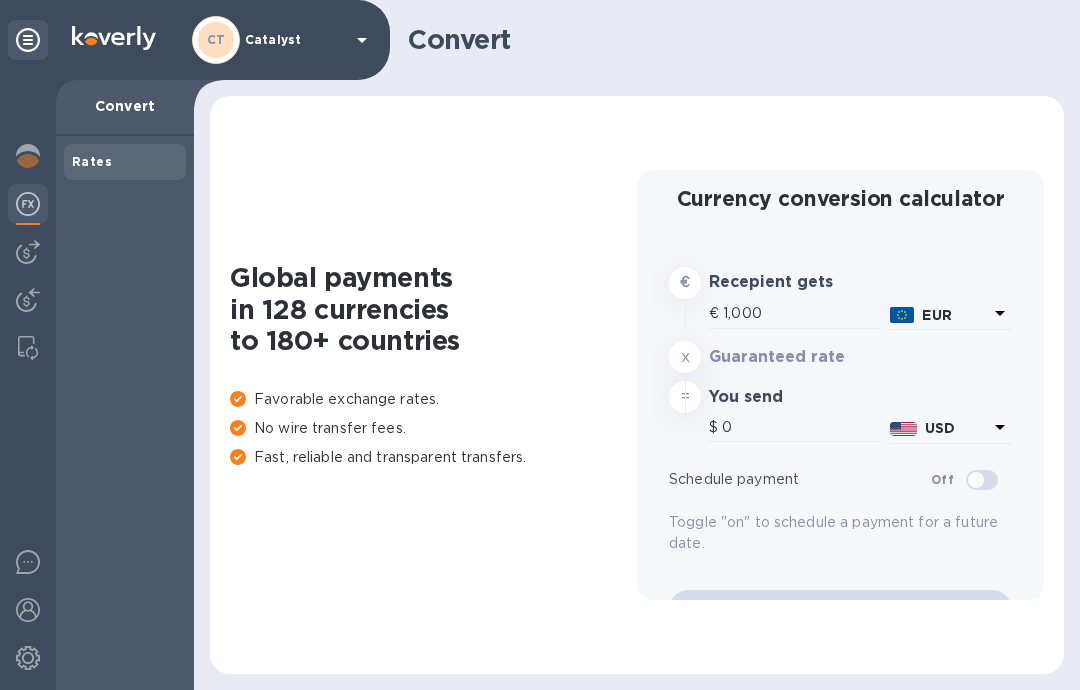type on "1,162.69" 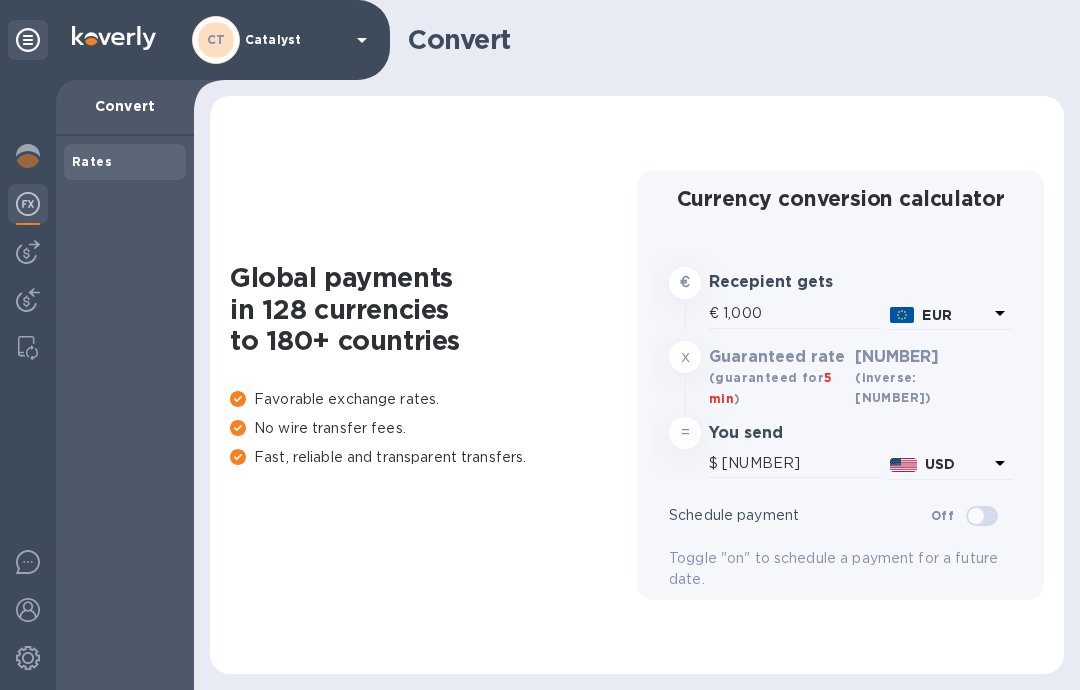 click at bounding box center (28, 300) 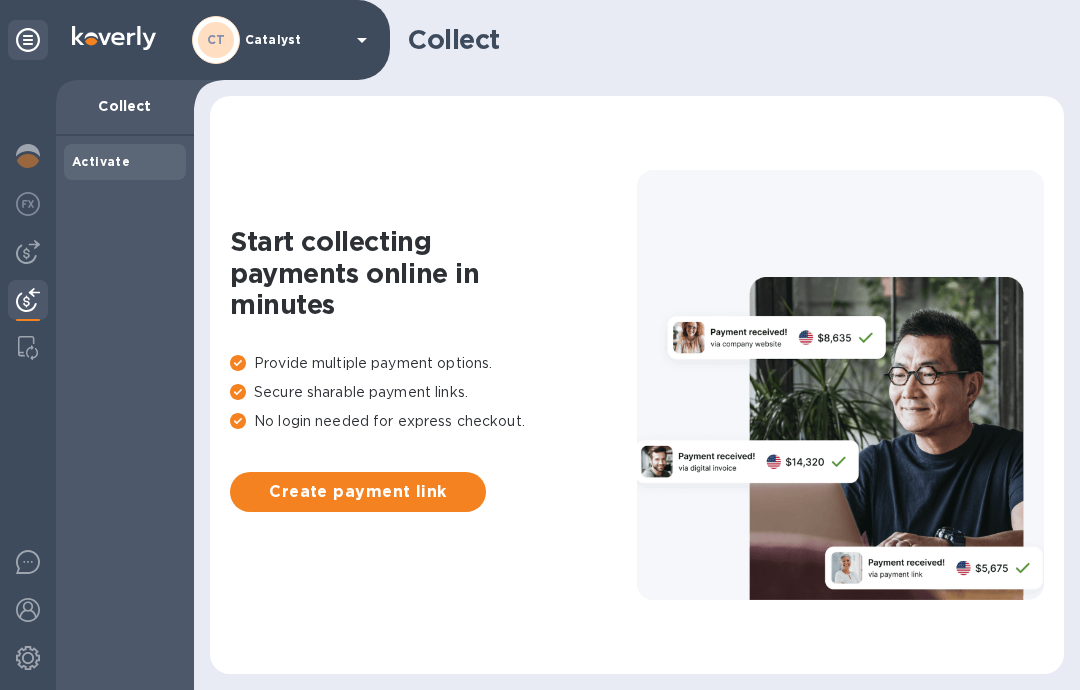 click at bounding box center [28, 348] 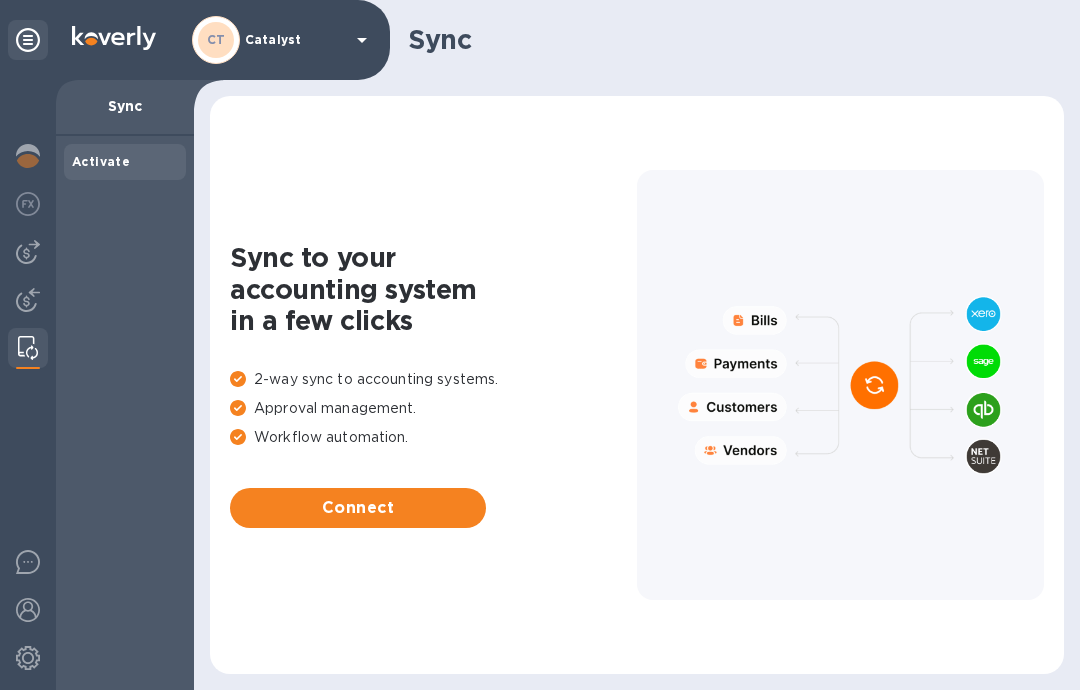 click at bounding box center [28, 252] 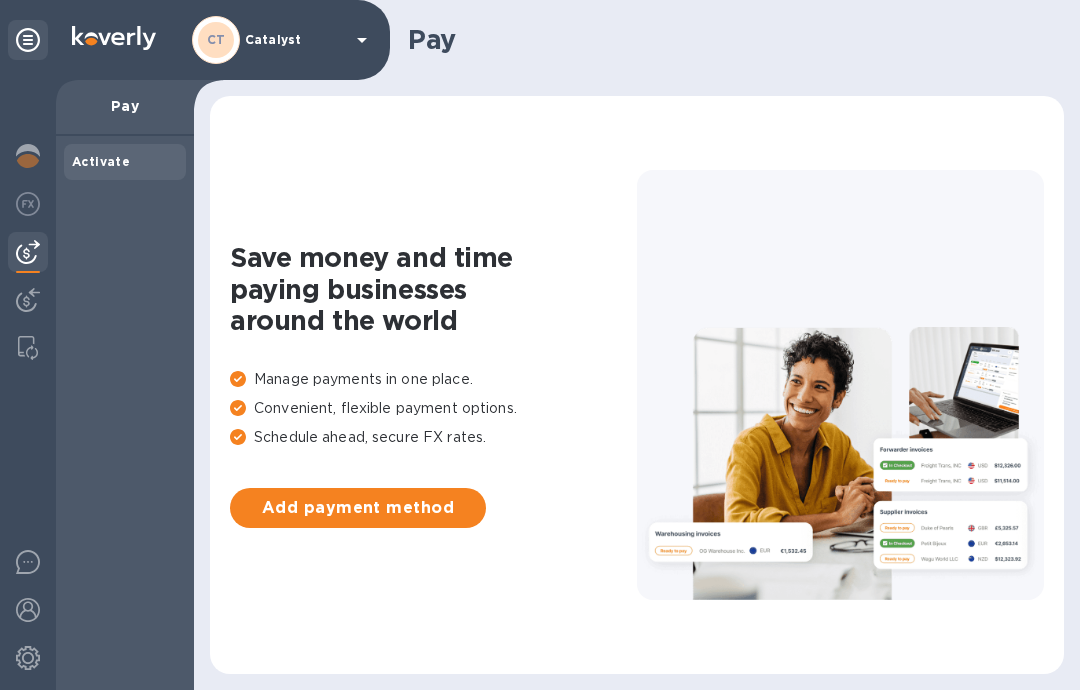 click on "Pay" at bounding box center [125, 106] 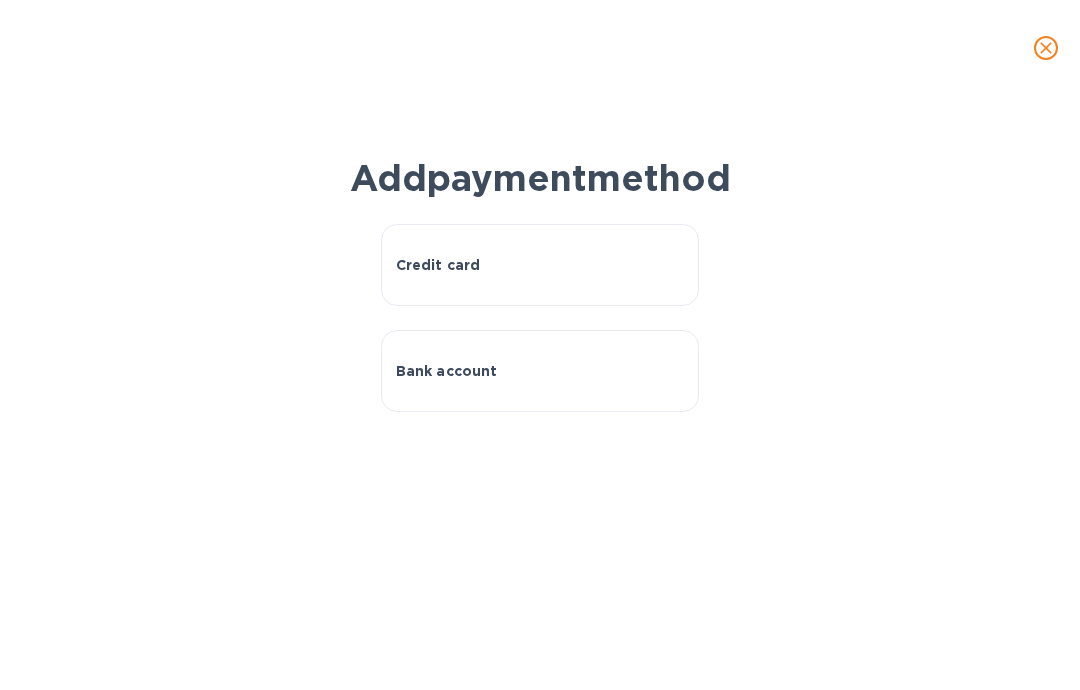 click on "Bank account" at bounding box center (540, 371) 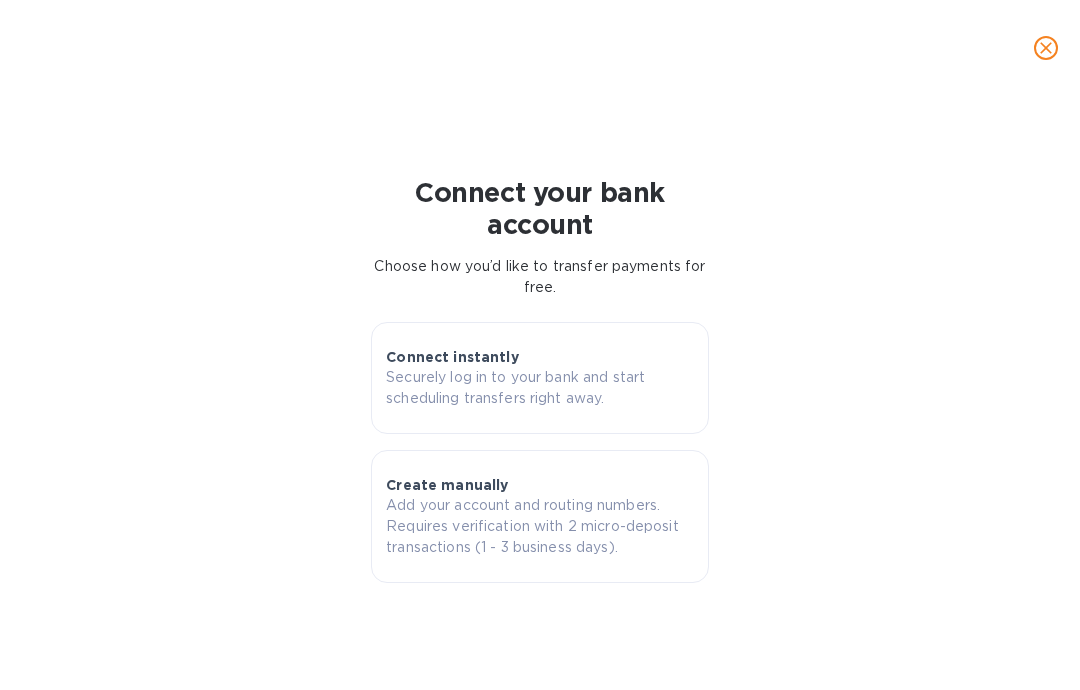 click on "Securely log in to your bank and start scheduling transfers right away." at bounding box center [540, 388] 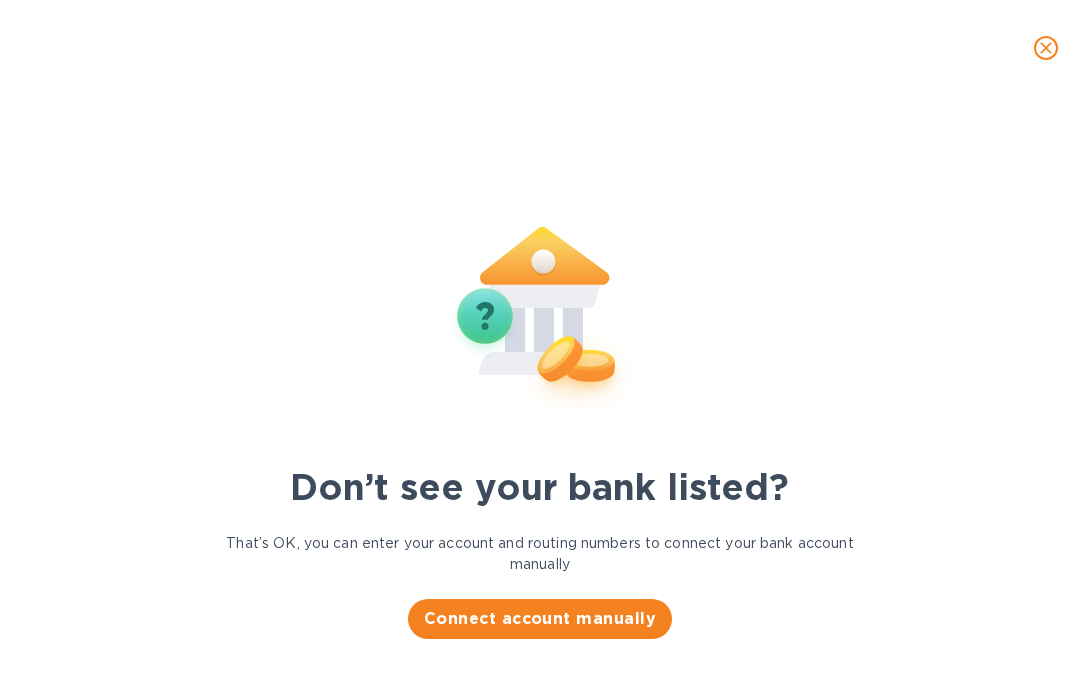 click 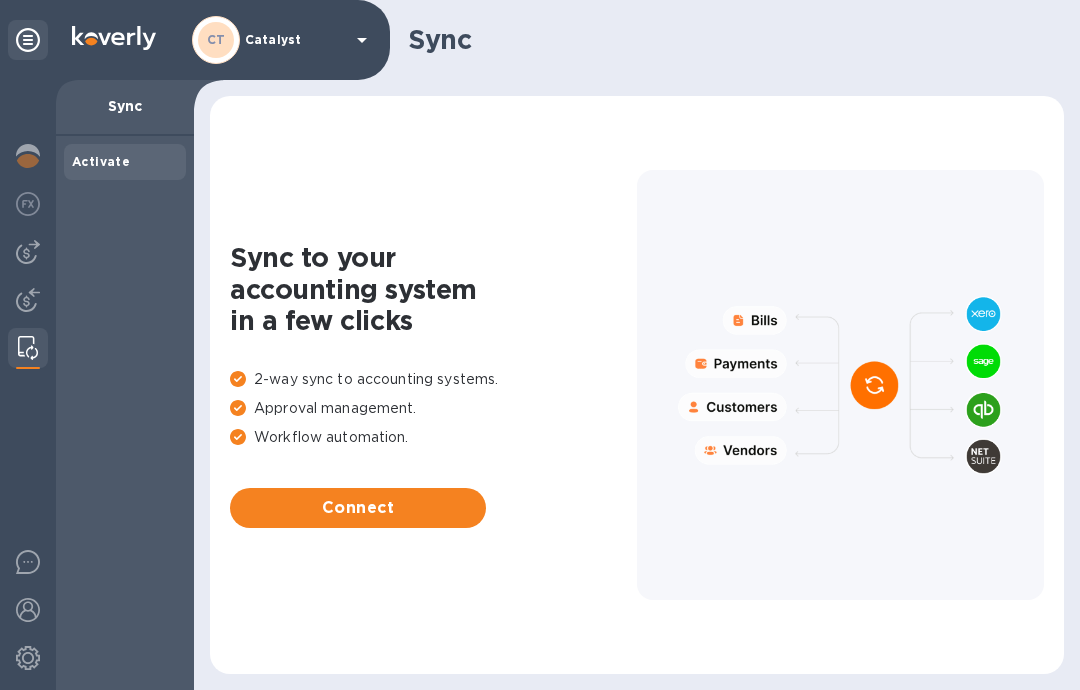 click at bounding box center (28, 610) 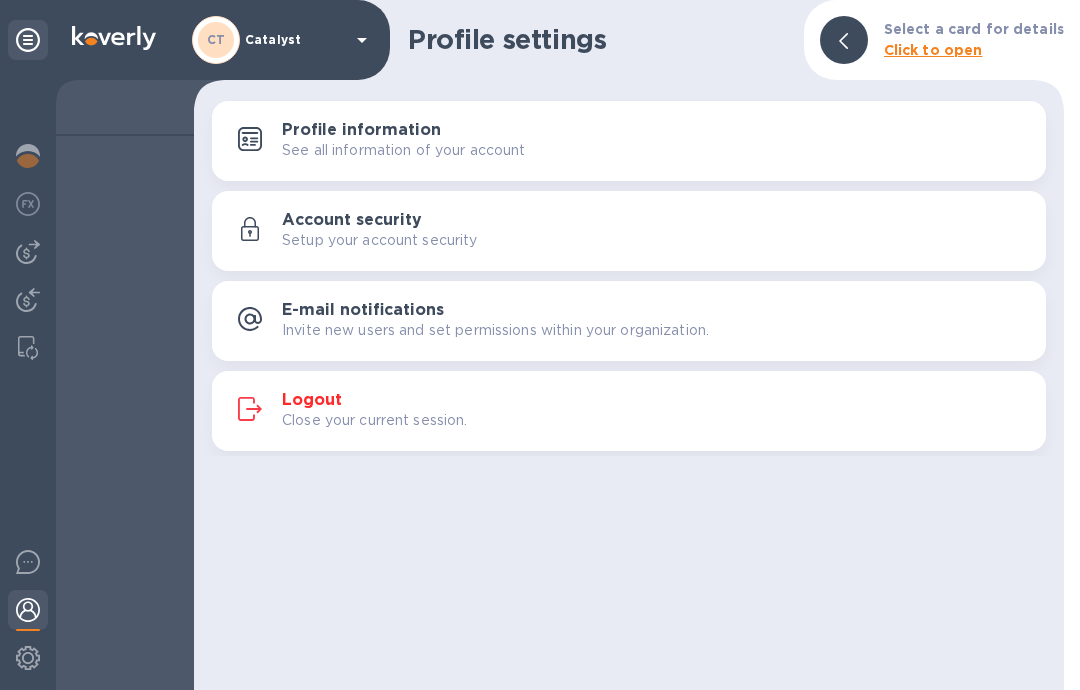 click on "Account security Setup your account security" at bounding box center [656, 231] 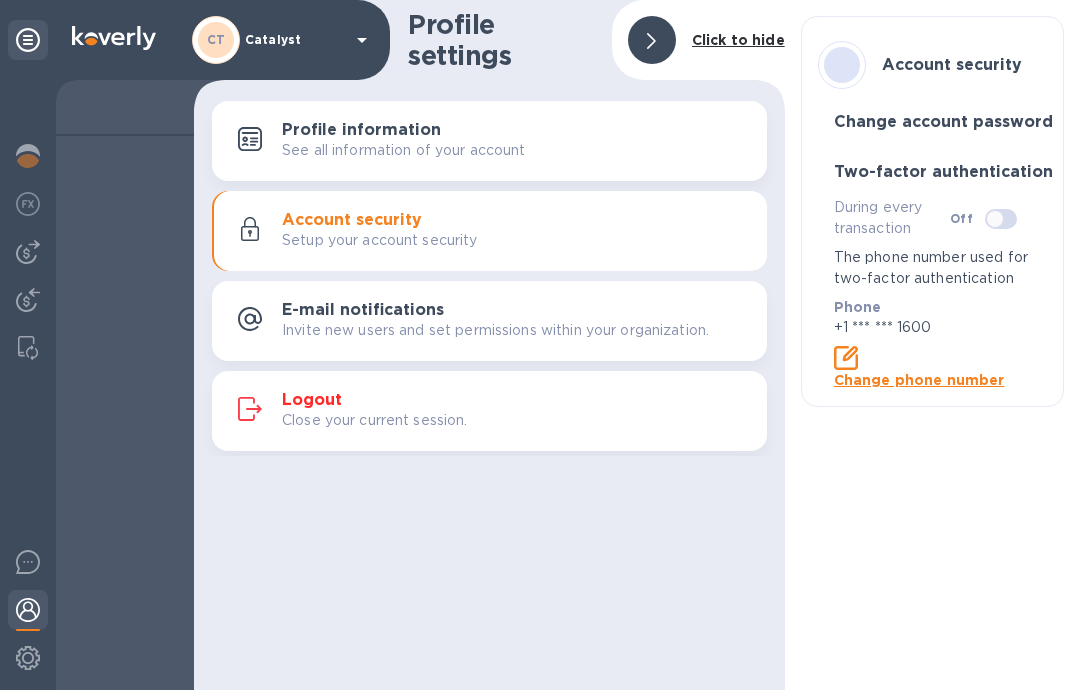 click on "See all information of your account" at bounding box center (516, 150) 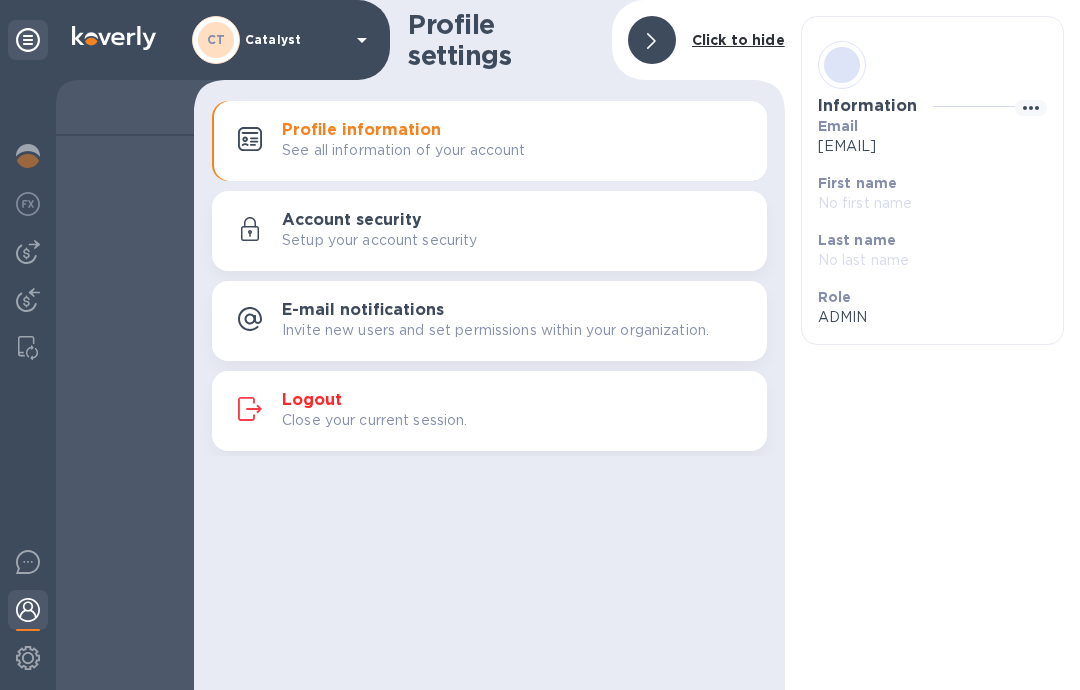 click on "Invite new users and set permissions within your organization." at bounding box center (495, 330) 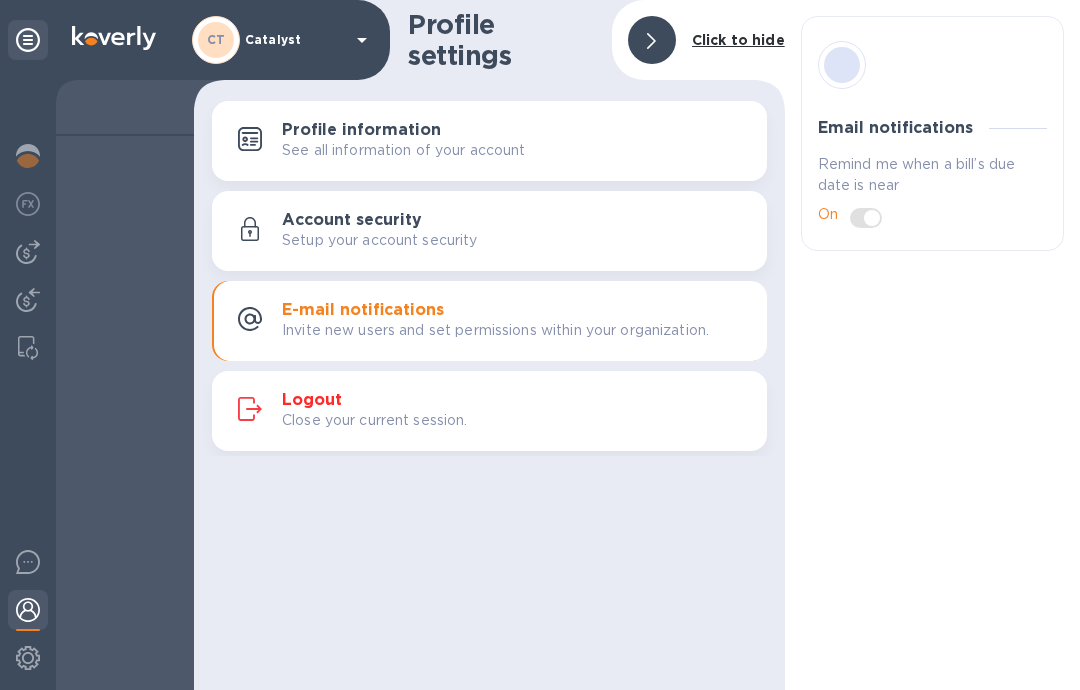 click on "Click to hide" at bounding box center (738, 40) 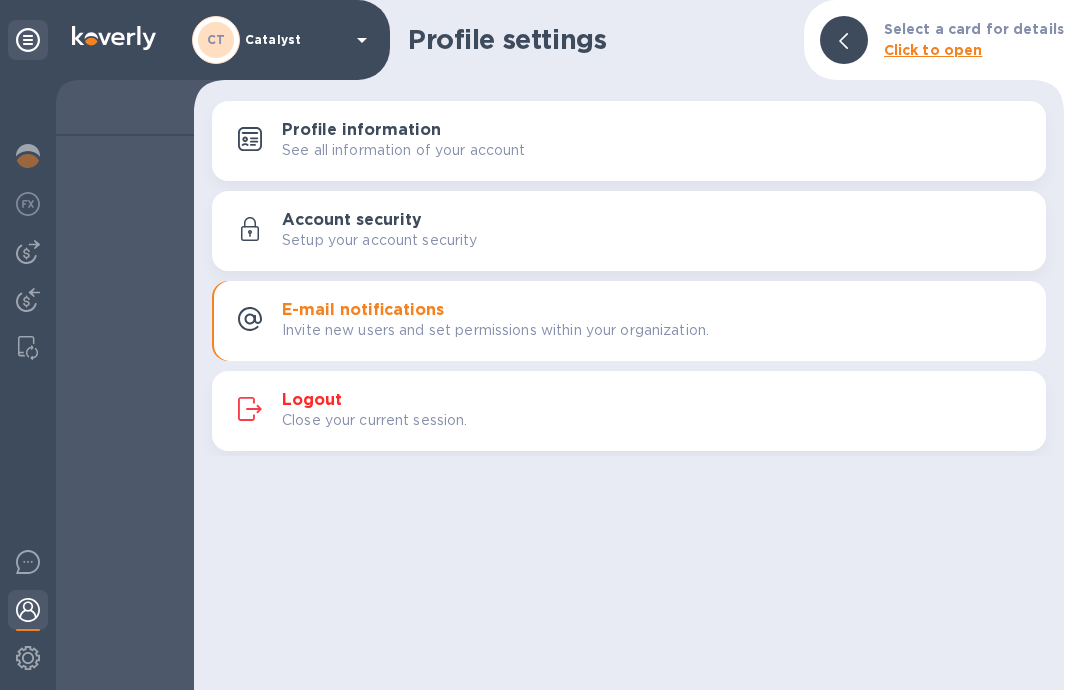 click at bounding box center (844, 40) 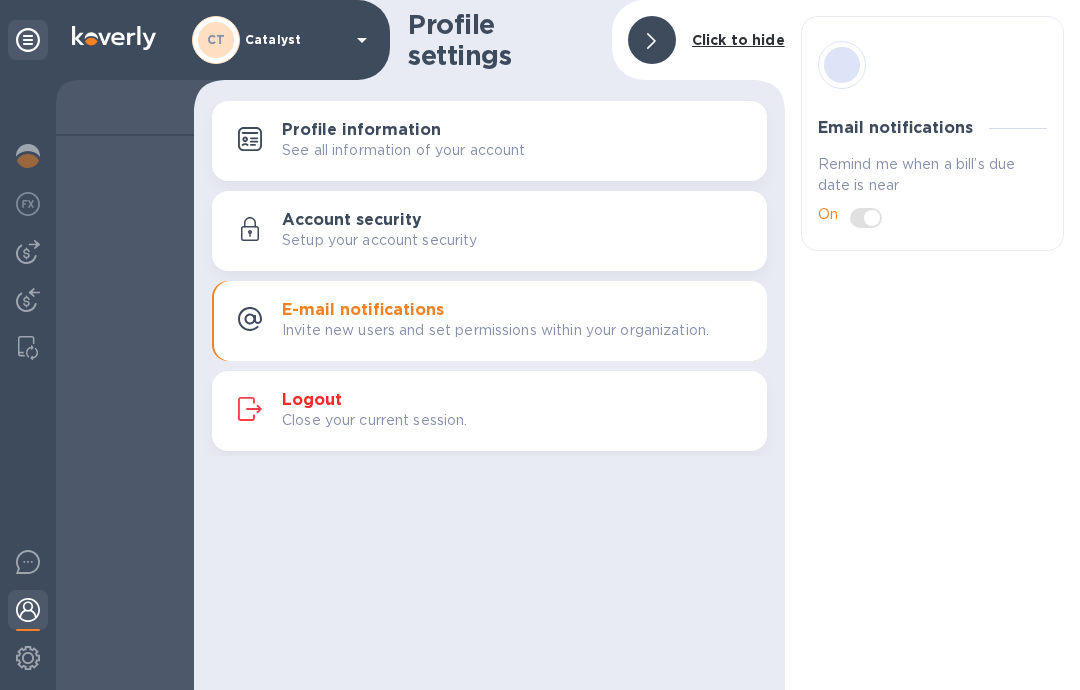 click on "Click to hide" at bounding box center (738, 40) 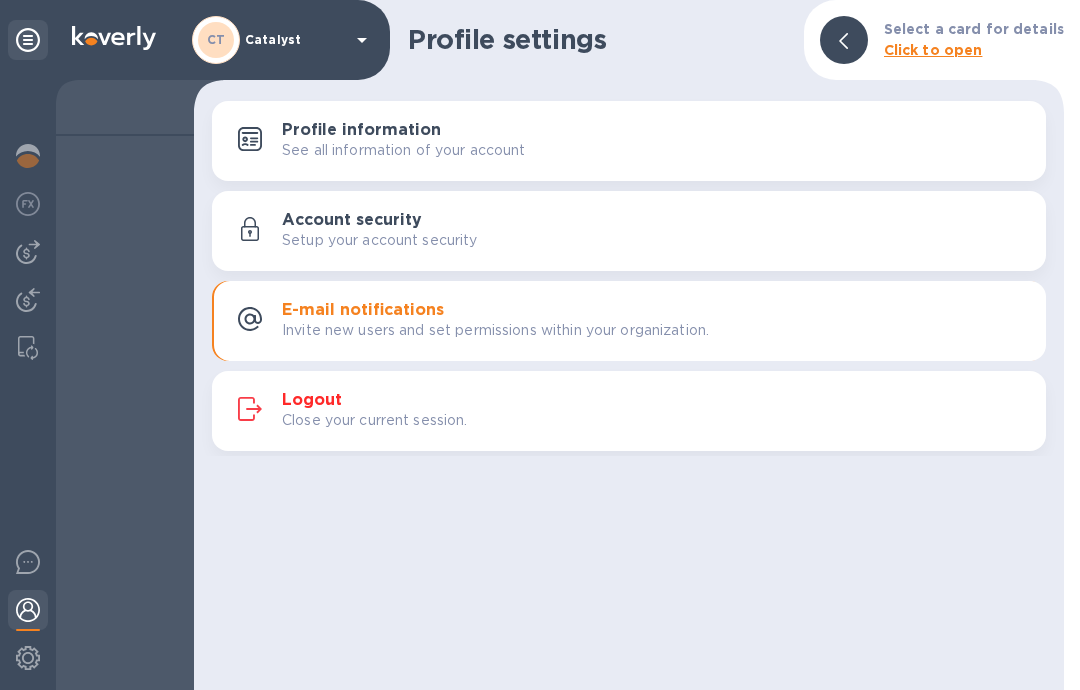click on "Click to open" at bounding box center [974, 50] 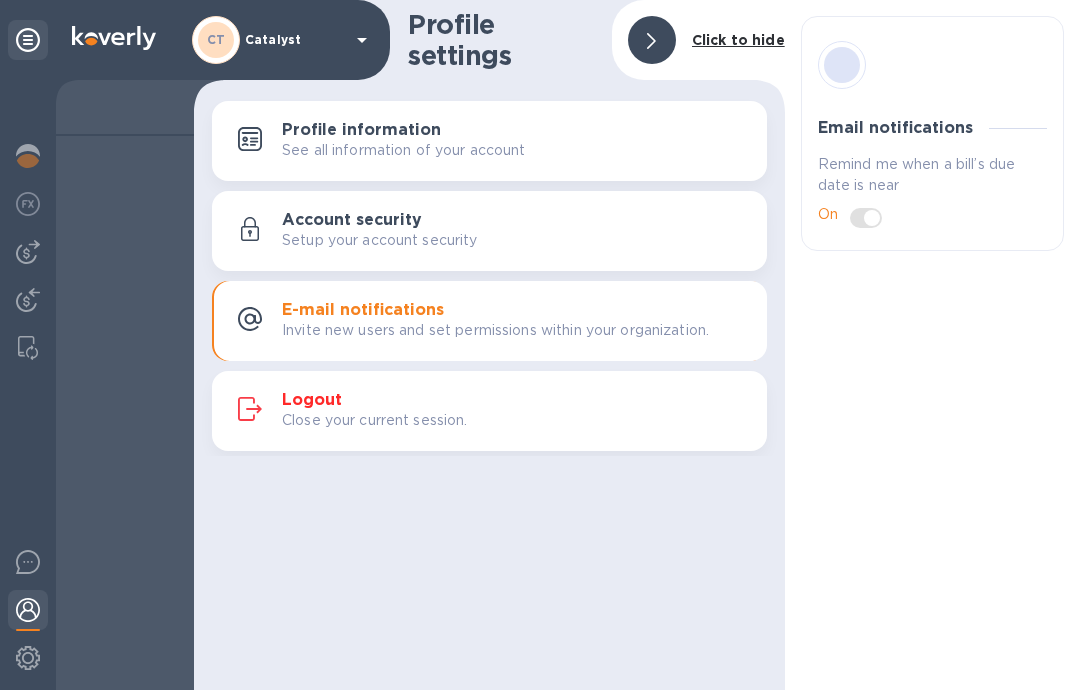 click on "Click to hide" at bounding box center (738, 40) 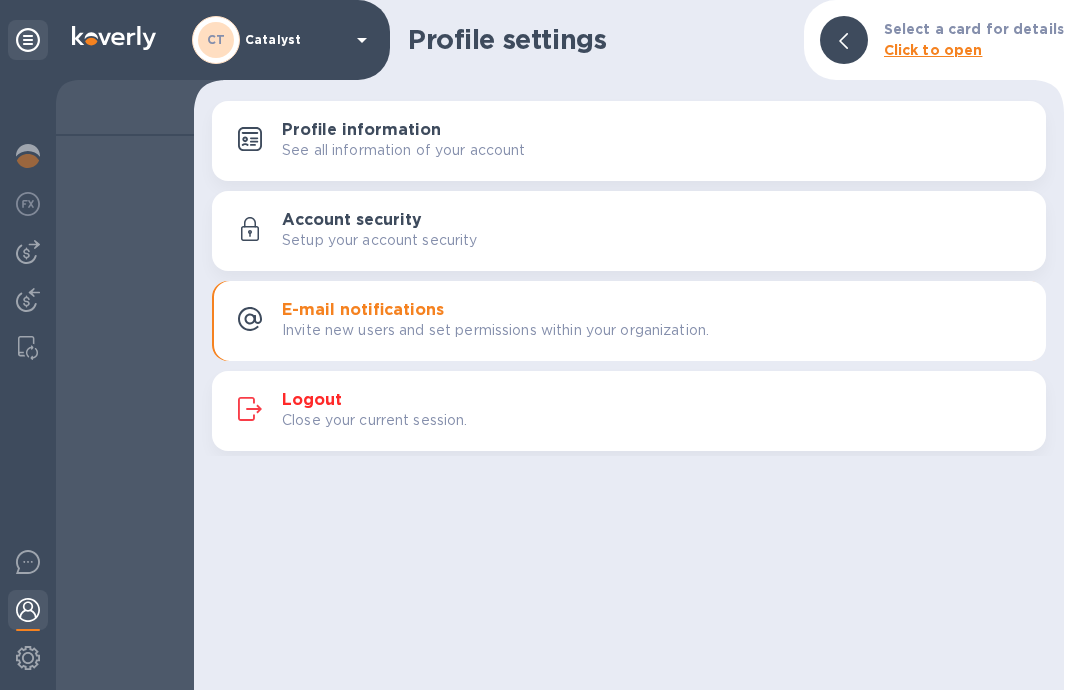 click on "See all information of your account" at bounding box center (404, 150) 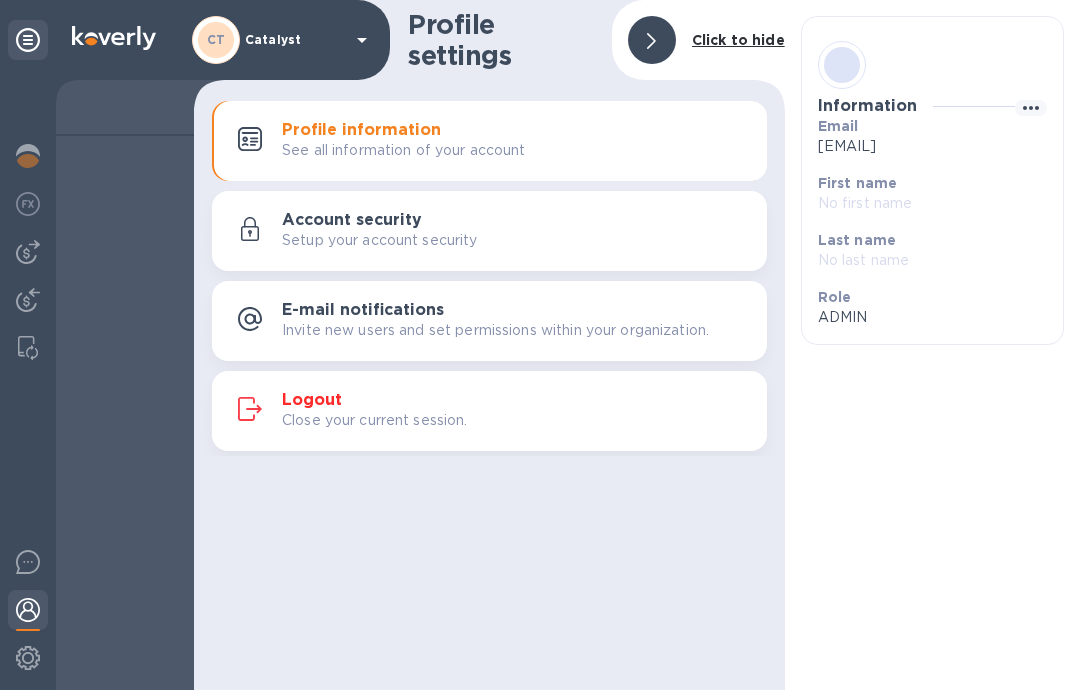 click at bounding box center (28, 658) 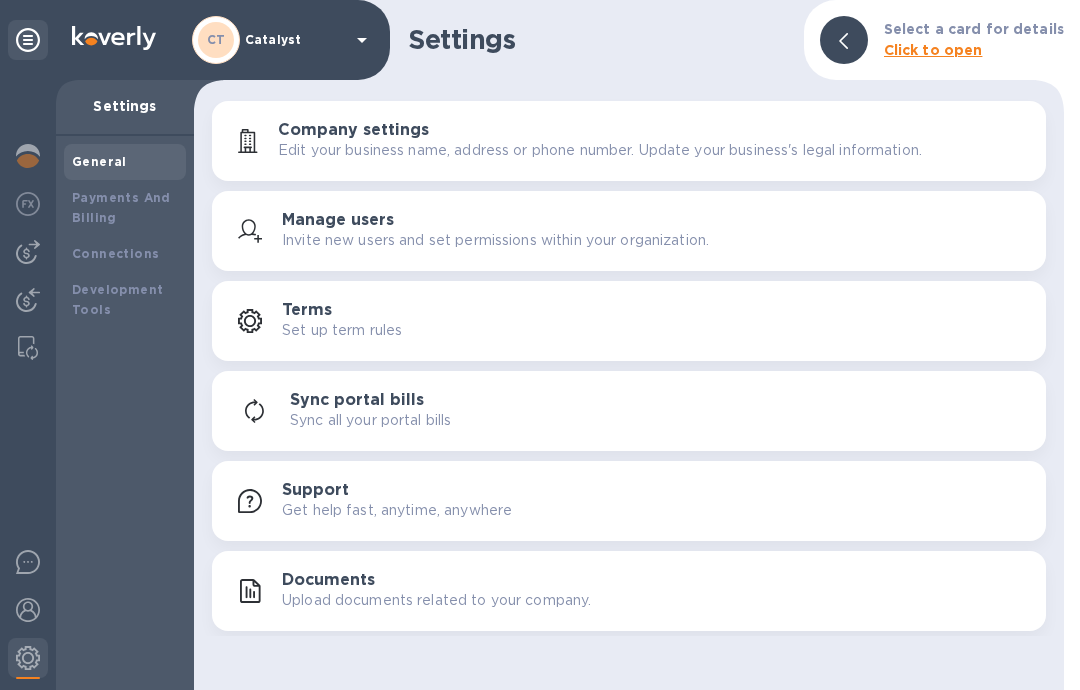 click on "Payments And Billing" at bounding box center [125, 208] 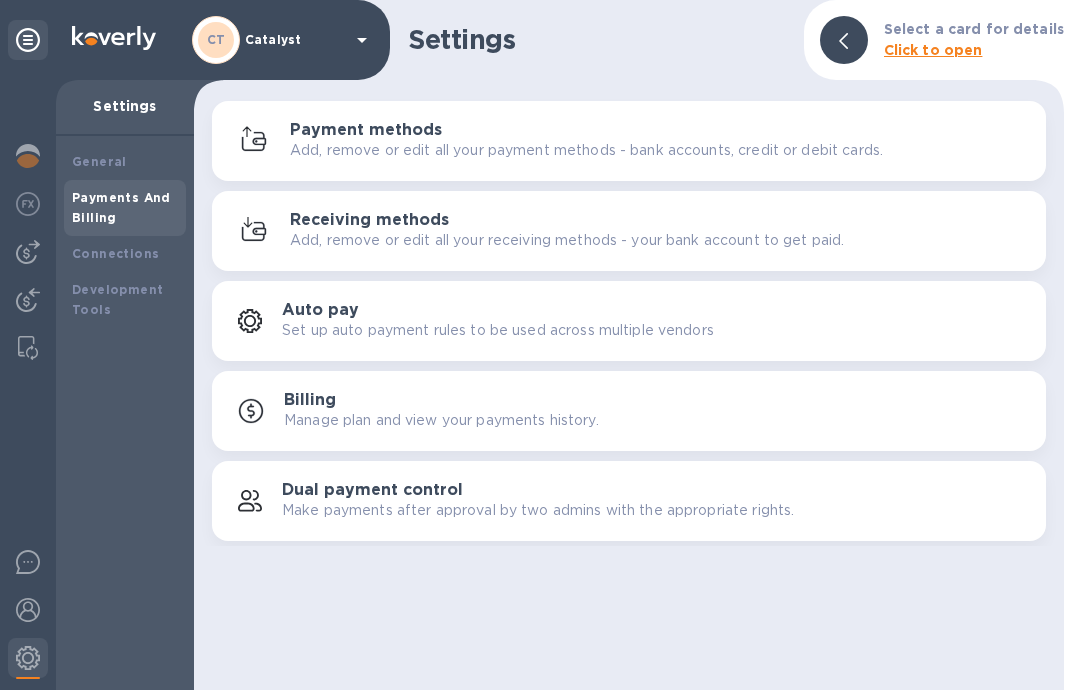 click on "Payment methods Add, remove or edit all your payment methods - bank accounts, credit or debit cards." at bounding box center (660, 141) 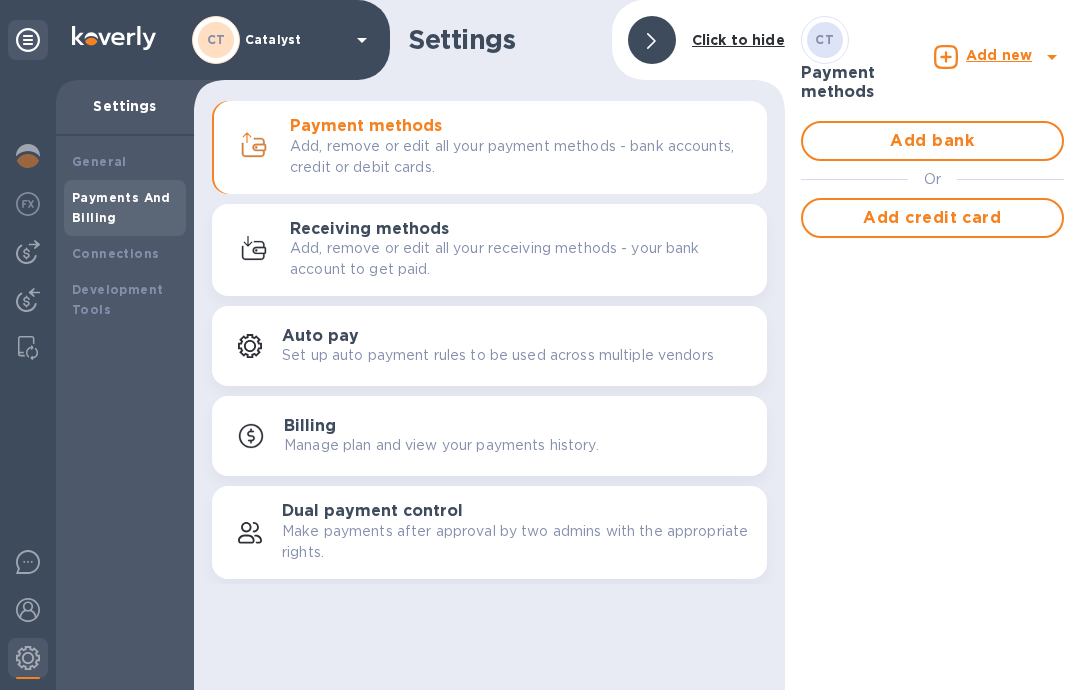 click on "Connections" at bounding box center [115, 253] 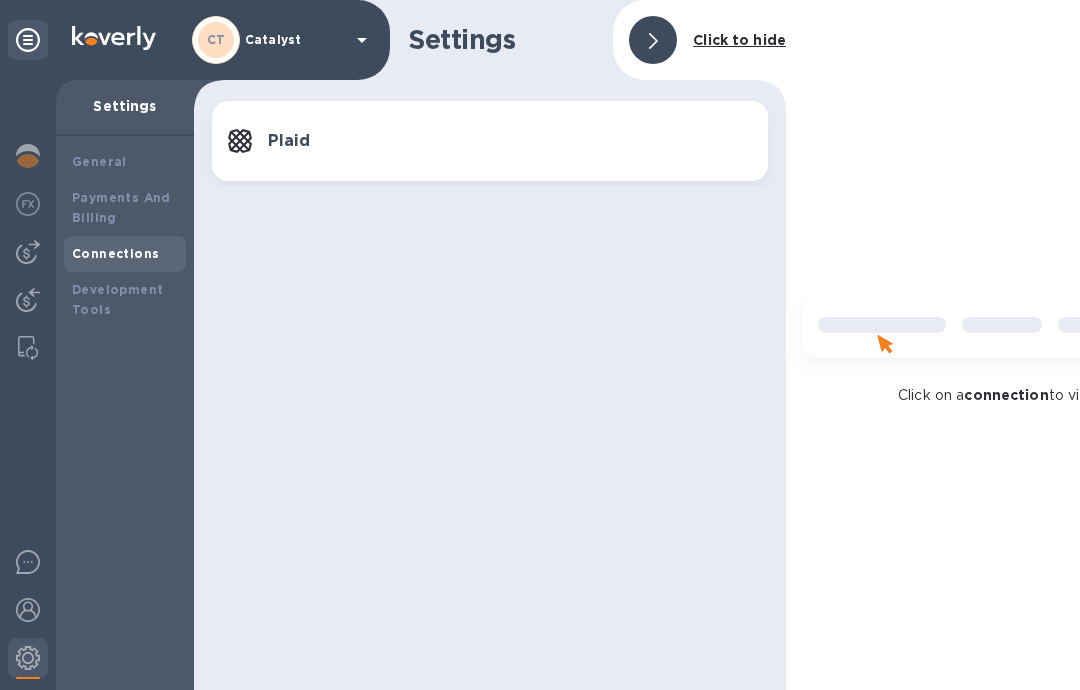 click on "Plaid" at bounding box center (510, 141) 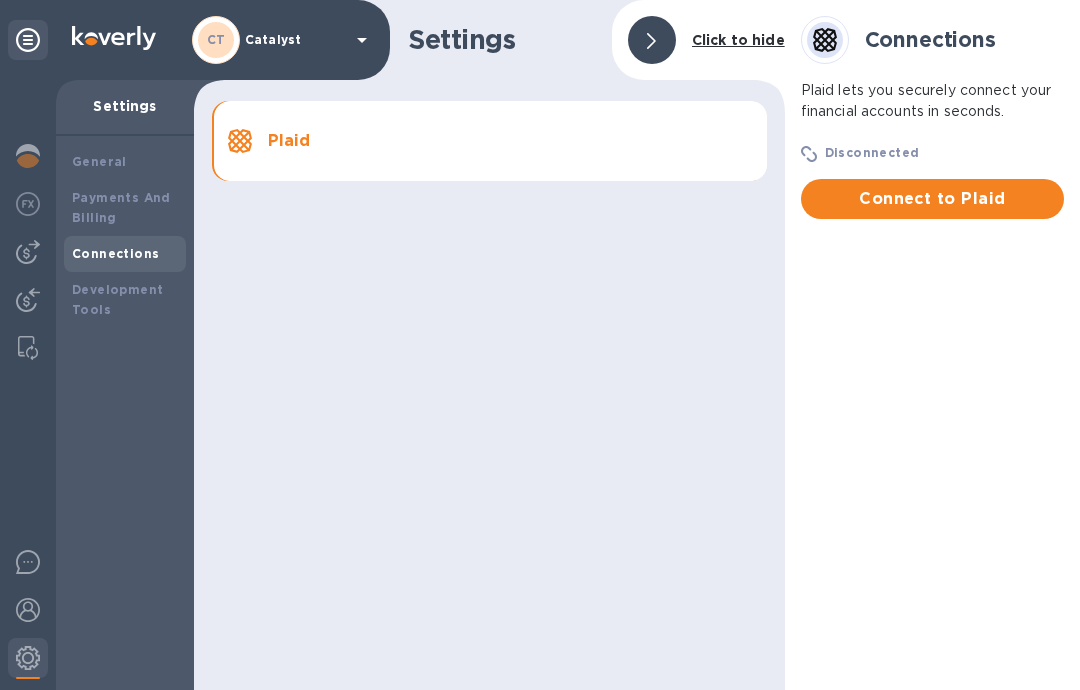 click on "General" at bounding box center [125, 162] 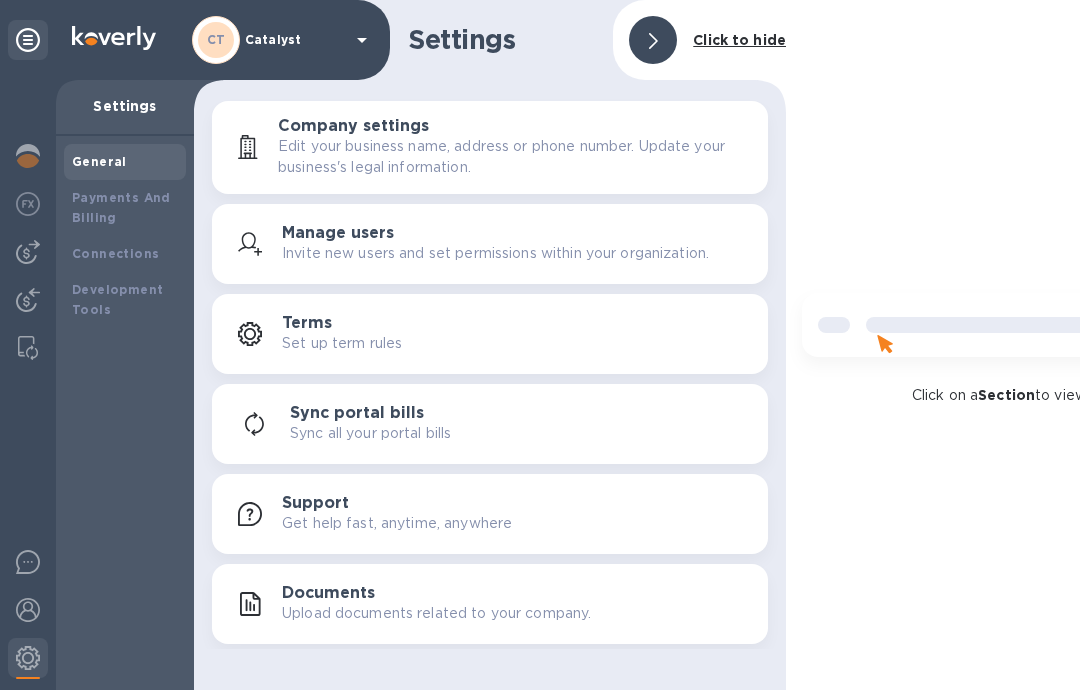 click at bounding box center [28, 156] 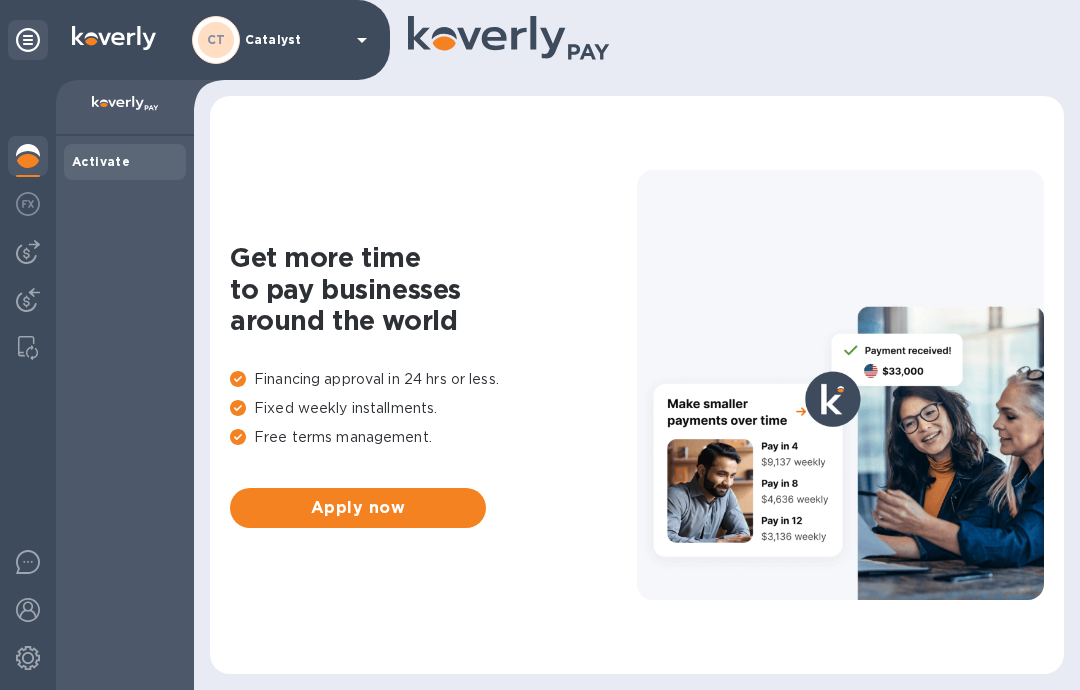click at bounding box center [28, 204] 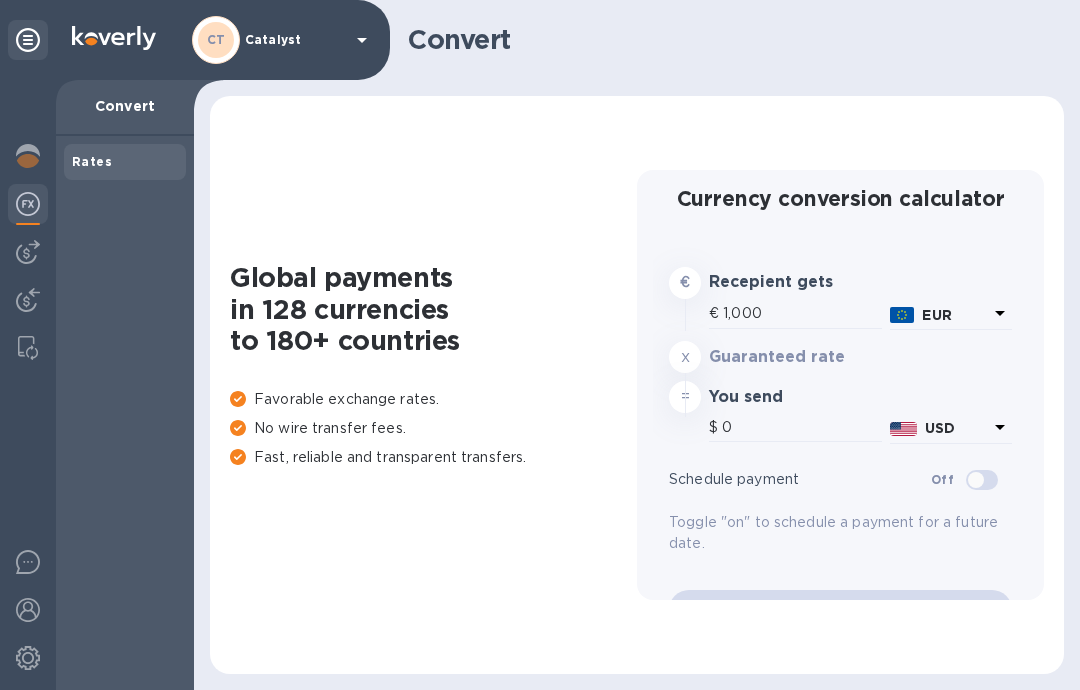 type on "1,162.39" 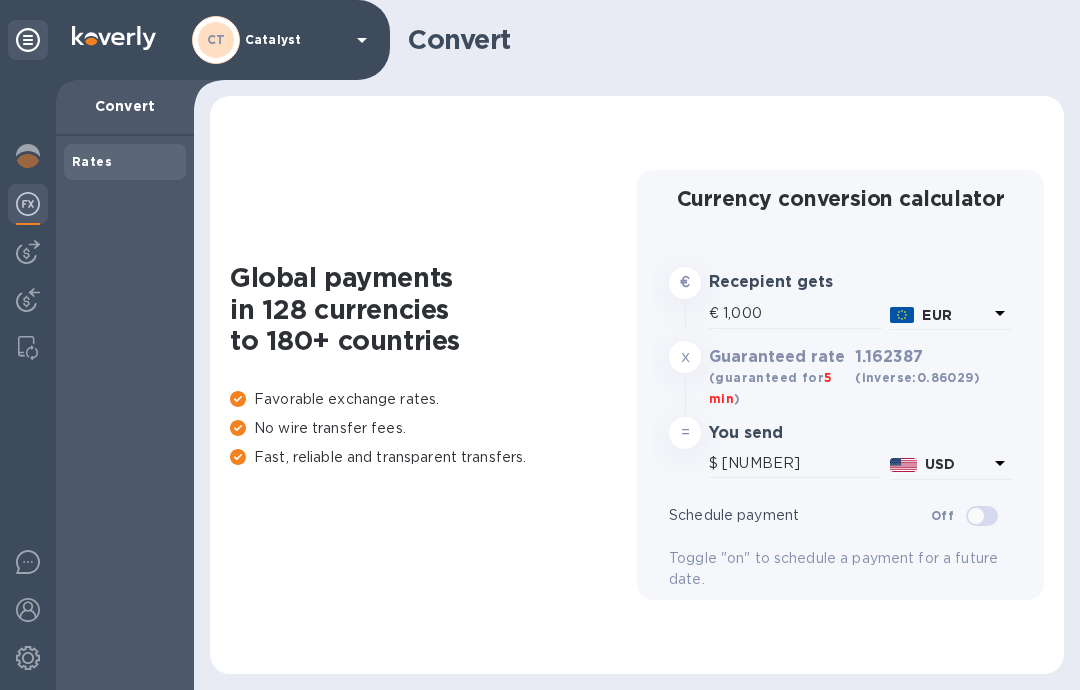 click at bounding box center [28, 252] 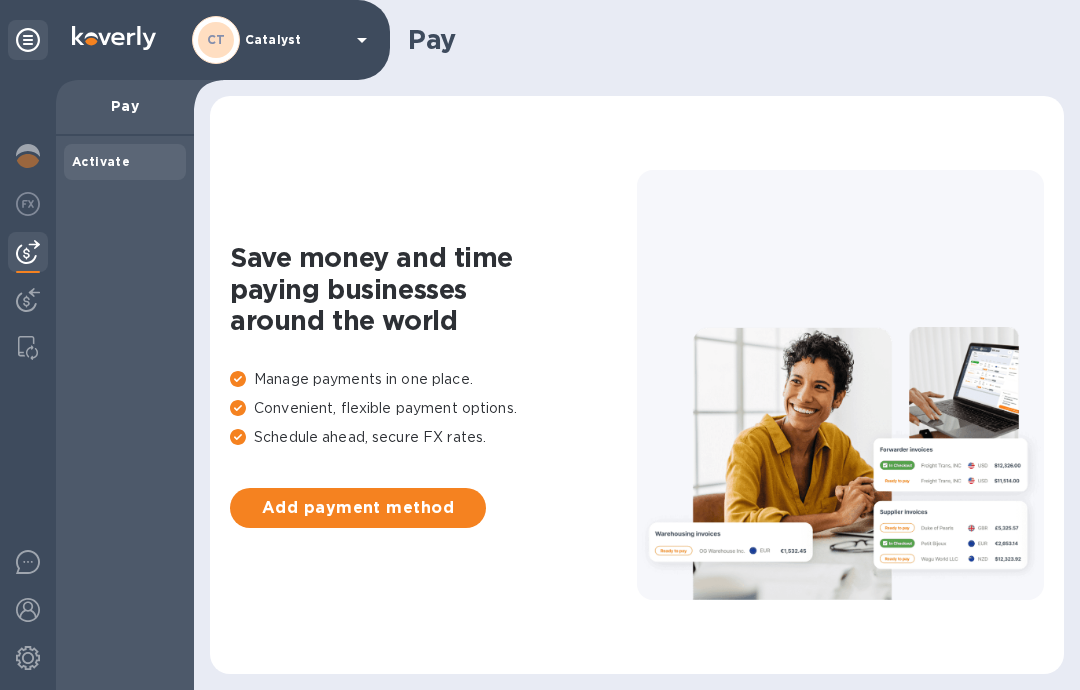 click on "Add payment method" at bounding box center [358, 508] 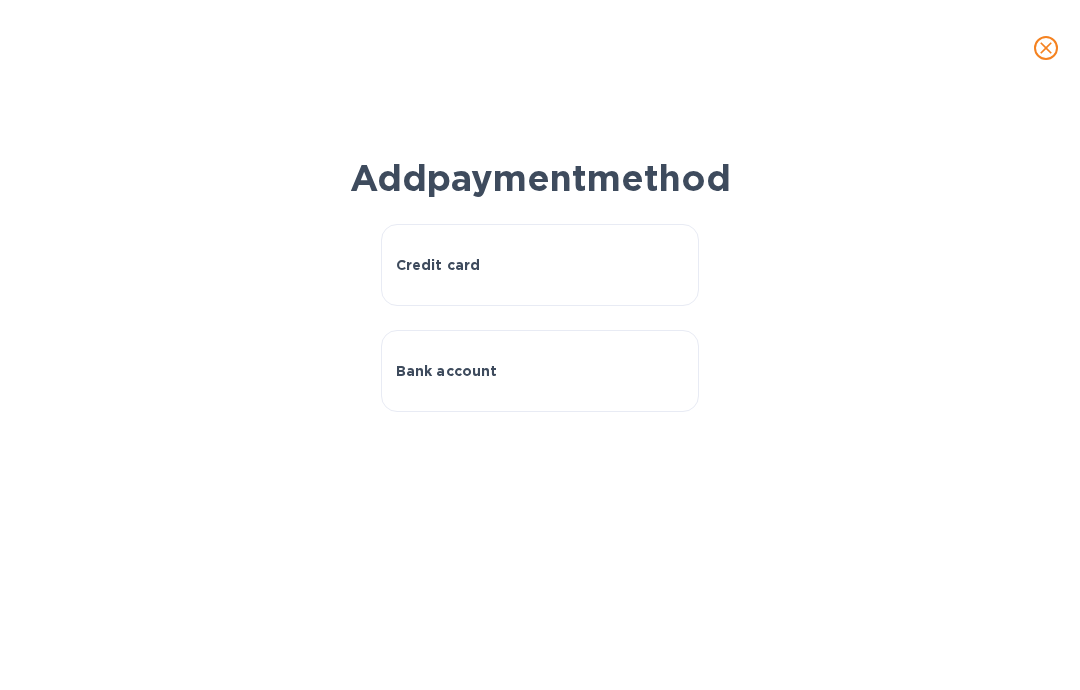 click on "Bank account" at bounding box center [540, 371] 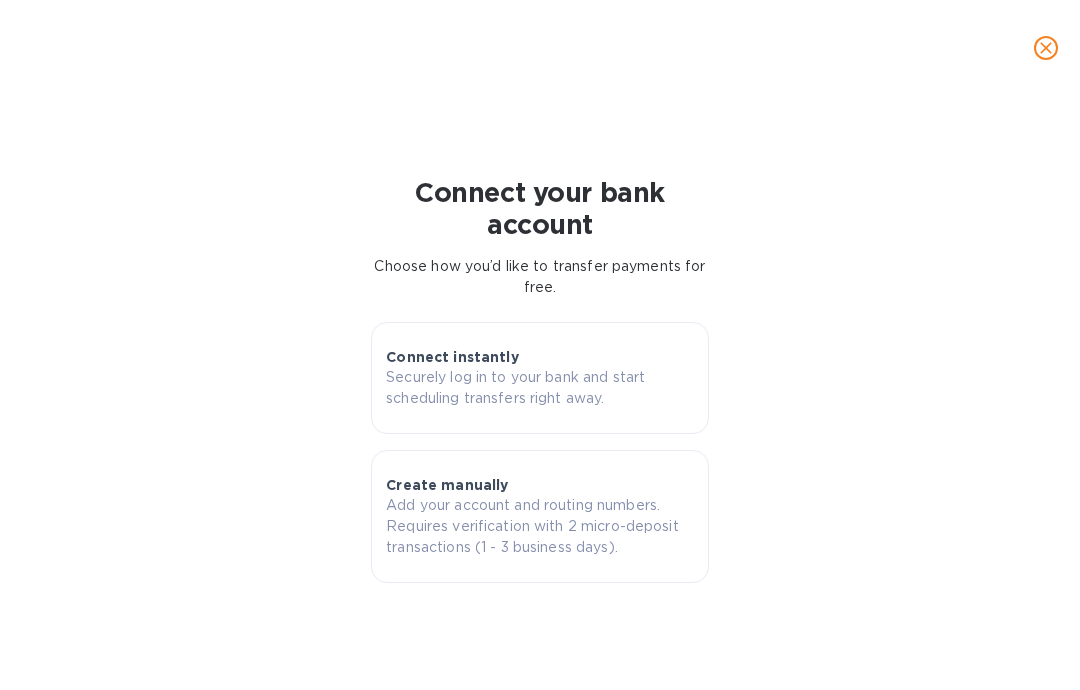 click on "Connect instantly Securely log in to your bank and start scheduling transfers right away." at bounding box center [540, 378] 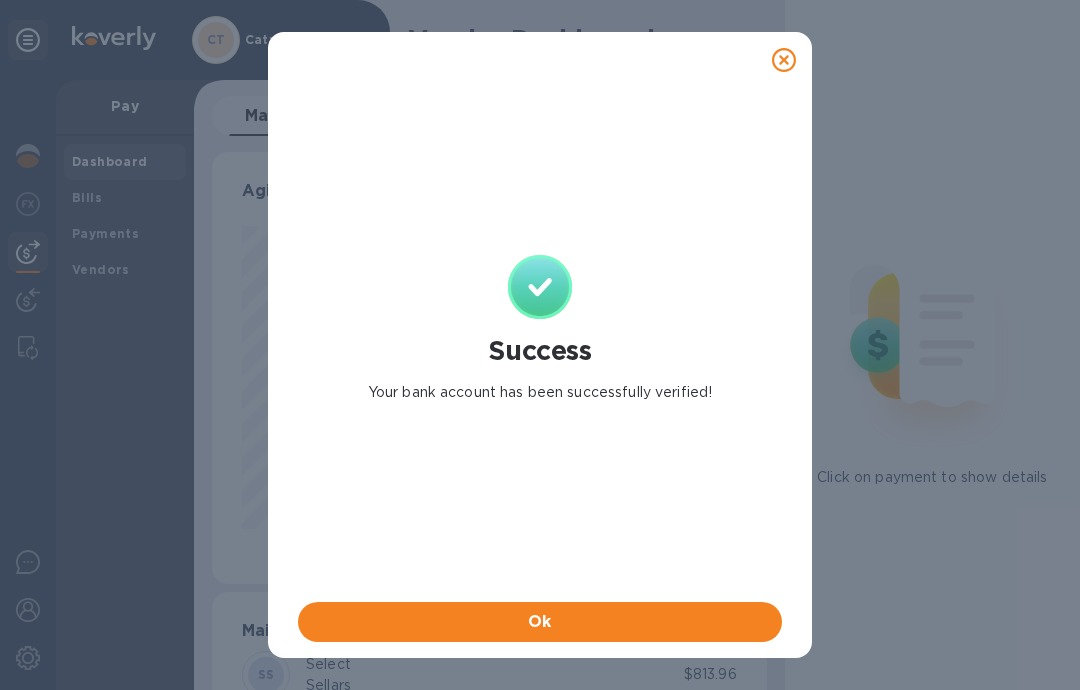 scroll, scrollTop: 999568, scrollLeft: 999445, axis: both 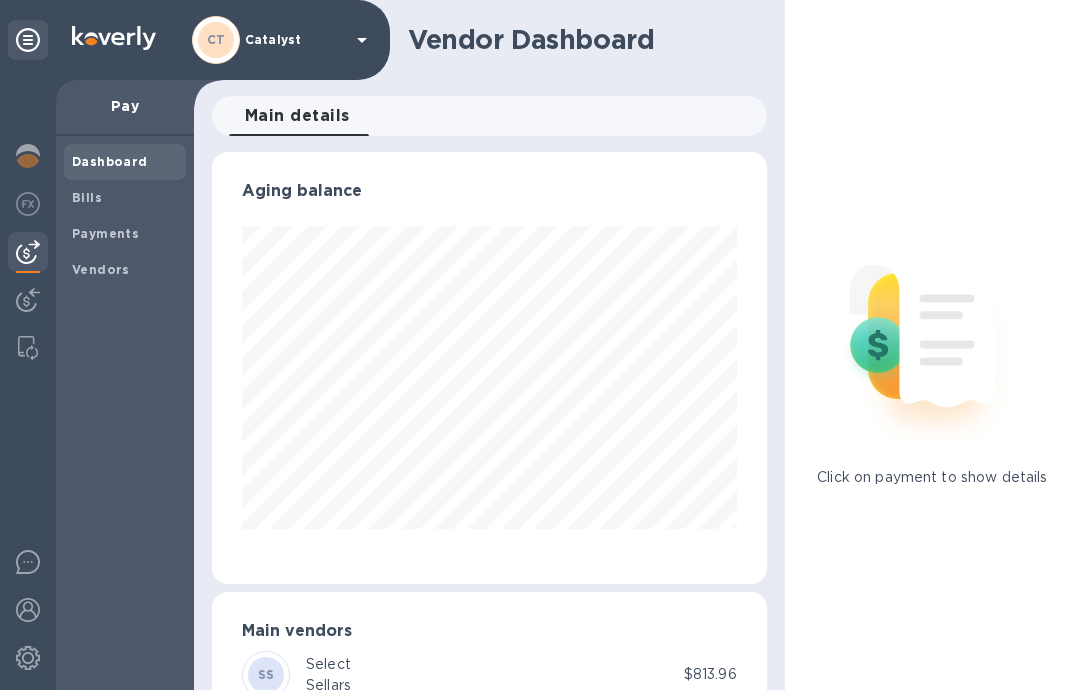 click on "Bills" at bounding box center [87, 197] 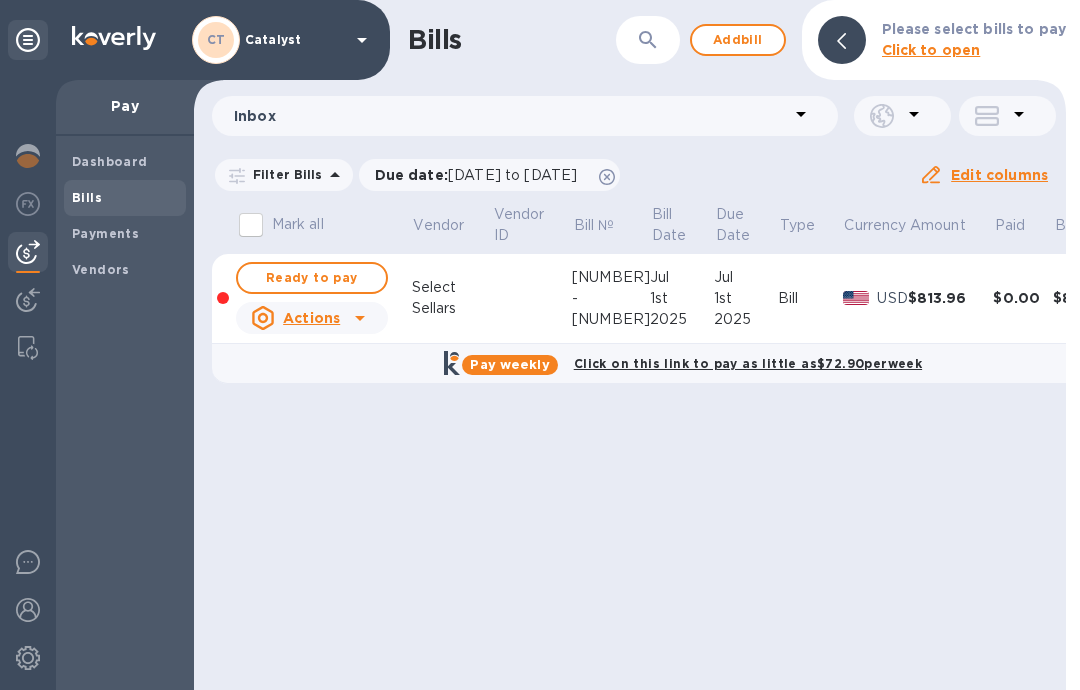 click on "Payments" at bounding box center (105, 233) 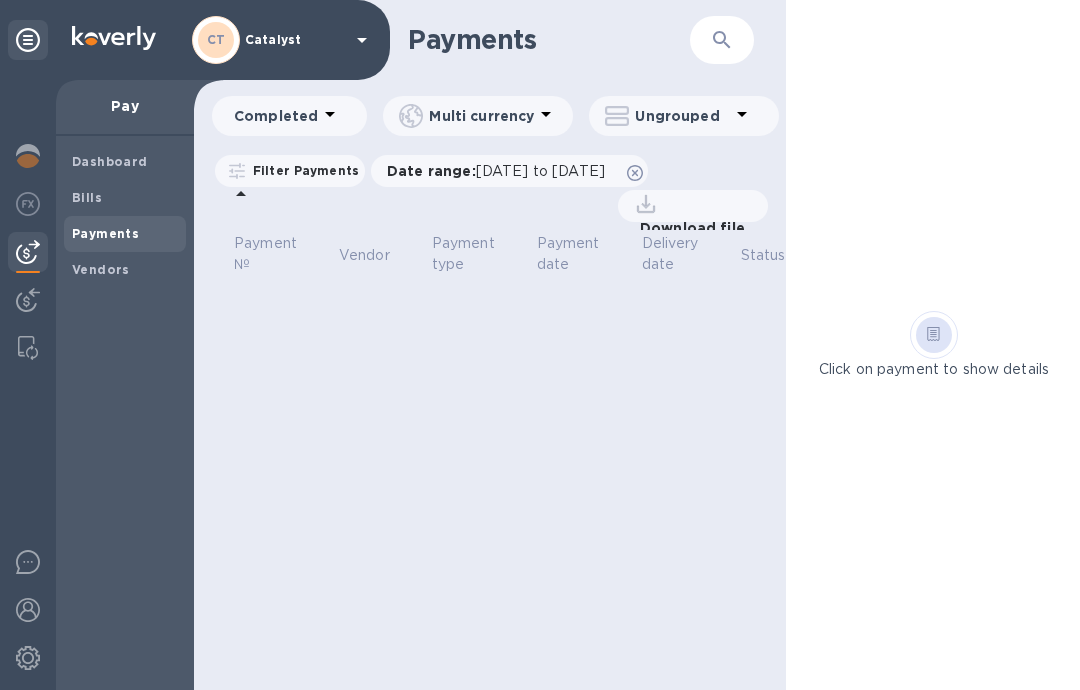 click on "Dashboard" at bounding box center (110, 161) 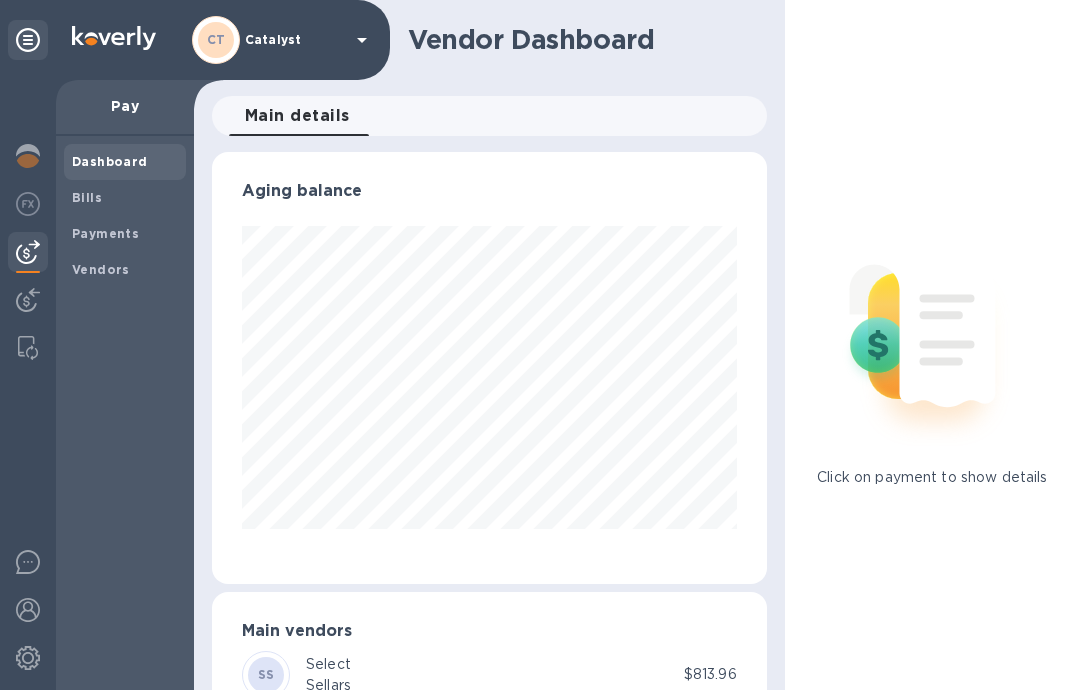 scroll, scrollTop: 999568, scrollLeft: 999445, axis: both 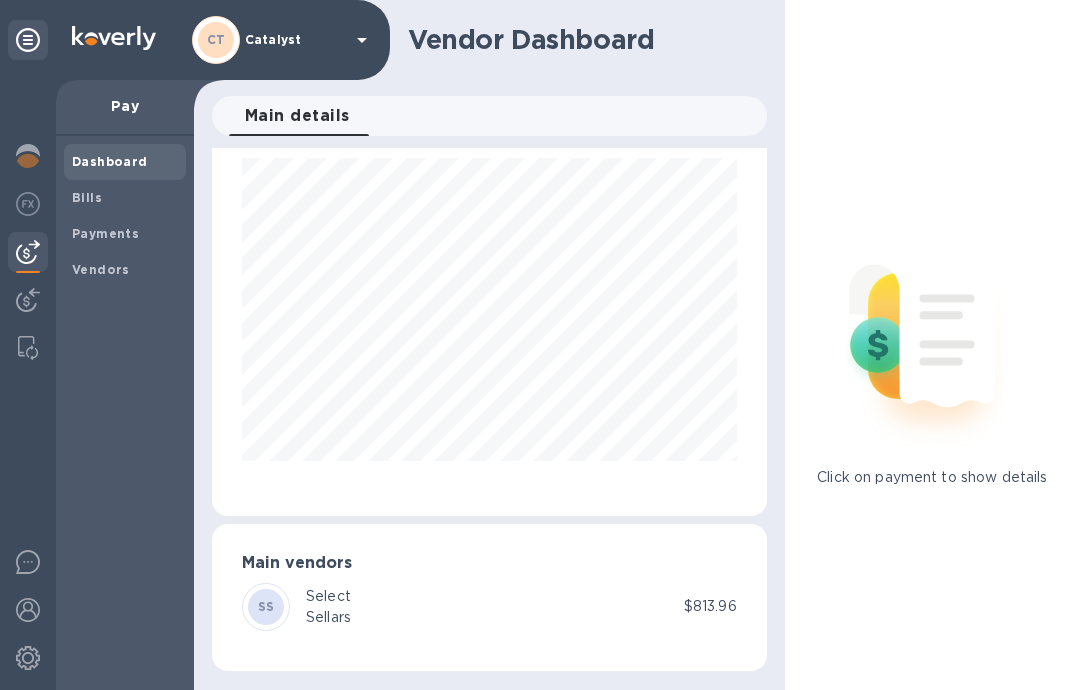 click on "Select" at bounding box center [328, 596] 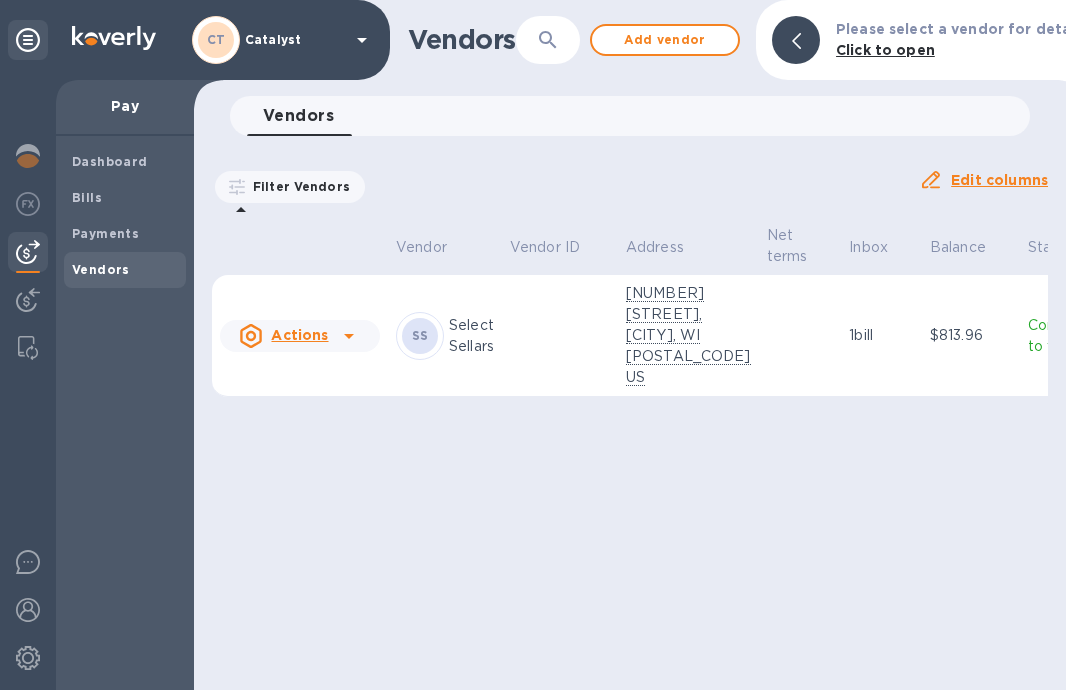 click 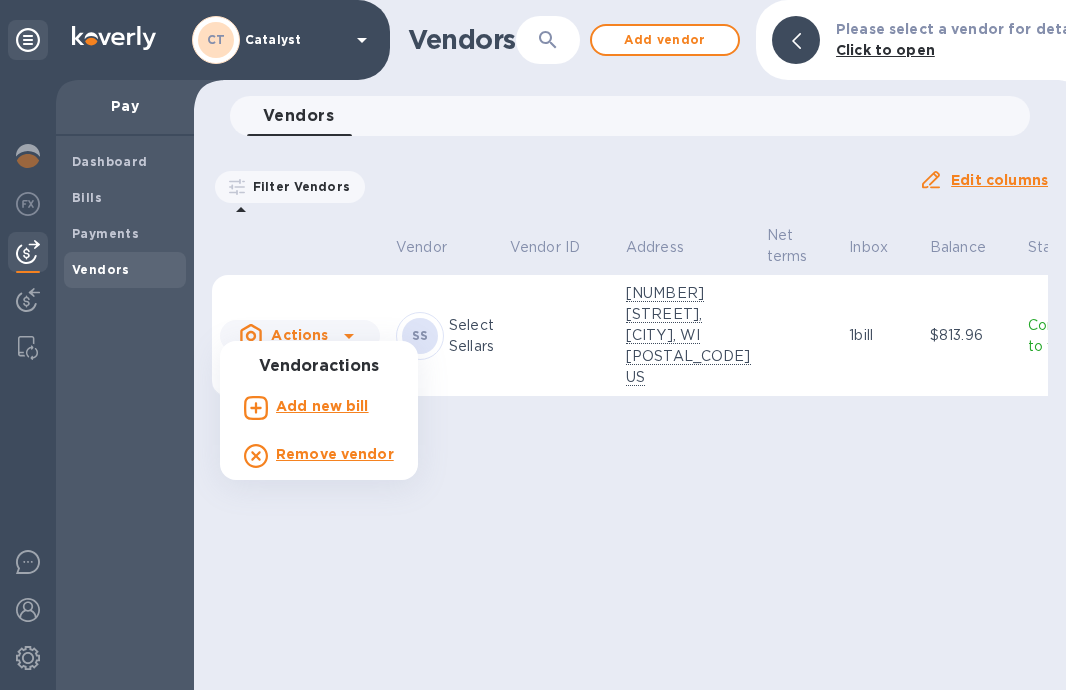click at bounding box center [540, 345] 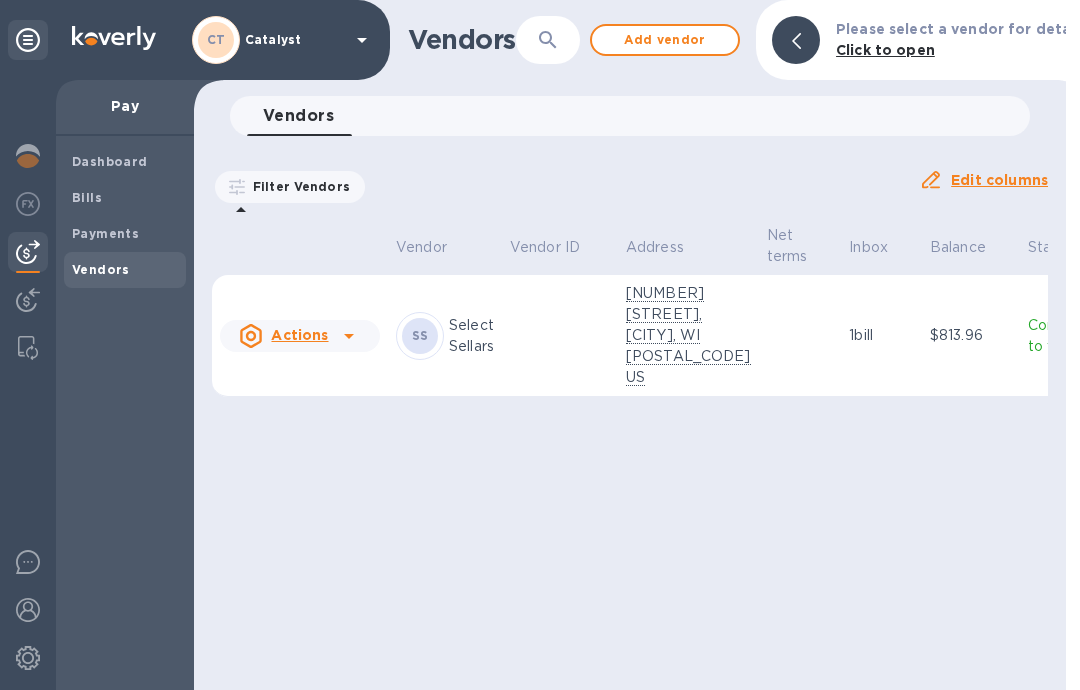 scroll, scrollTop: 0, scrollLeft: 0, axis: both 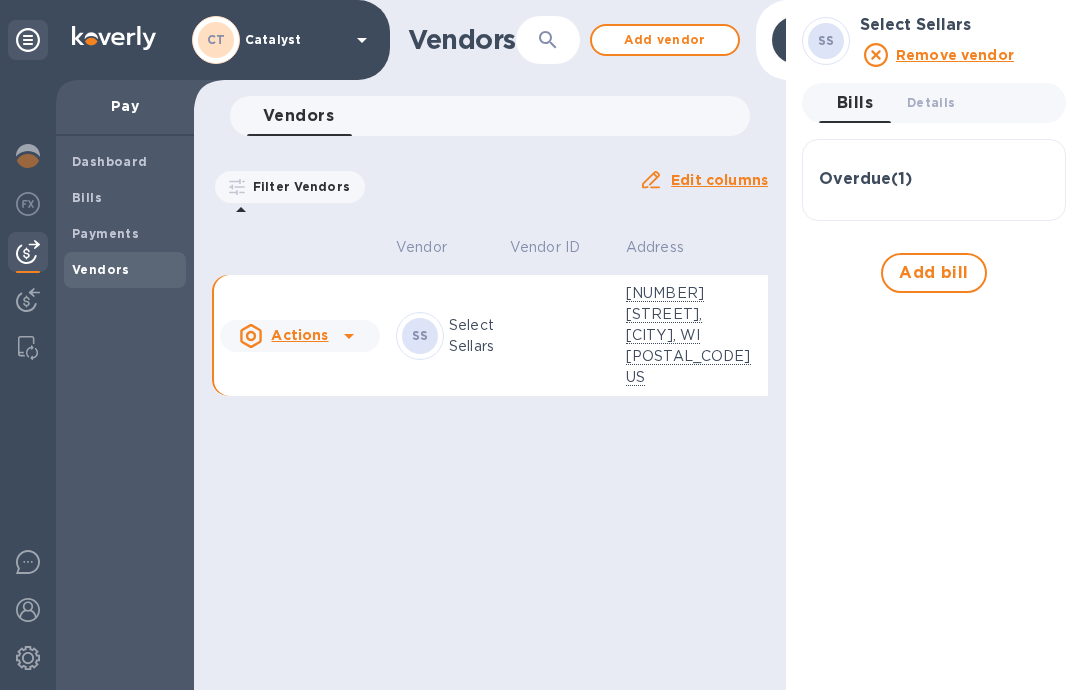 click on "Add bill" at bounding box center [934, 273] 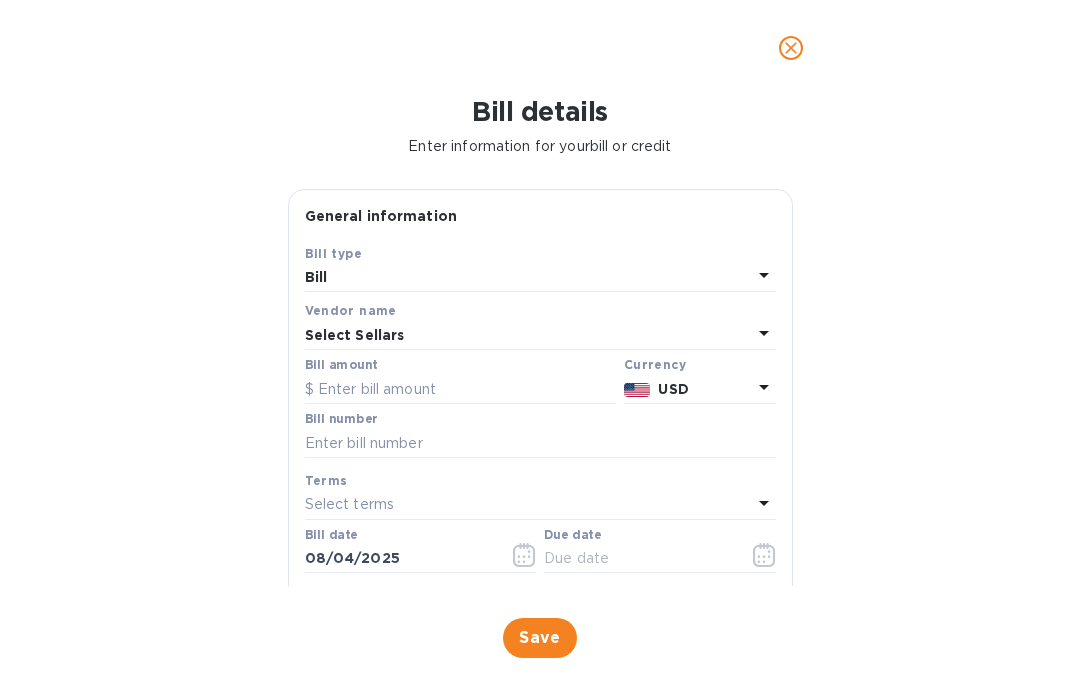click 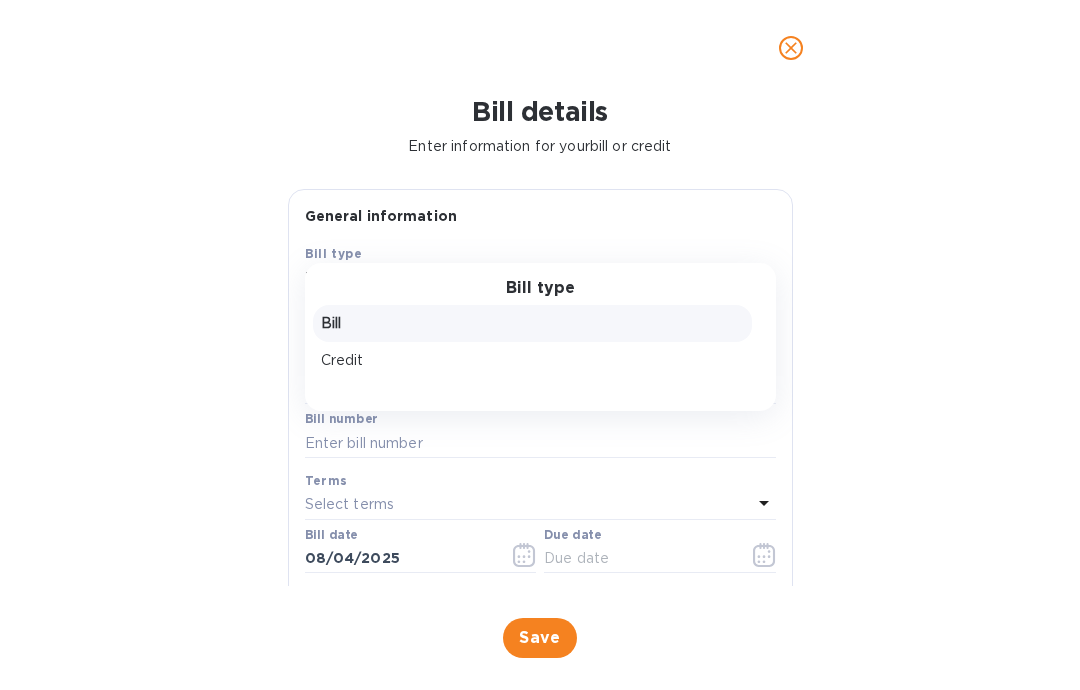 click on "Bill details Enter information for your  bill or credit General information Save Bill type Bill Bill type Bill Credit Vendor name Select Sellars Bill amount Currency USD Bill number   Terms Select terms Bill date 08/04/2025   Due date   G/L account Select G/L account Notes (optional)   Bill  image Choose  a bill  and   drag it here Save" at bounding box center [540, 393] 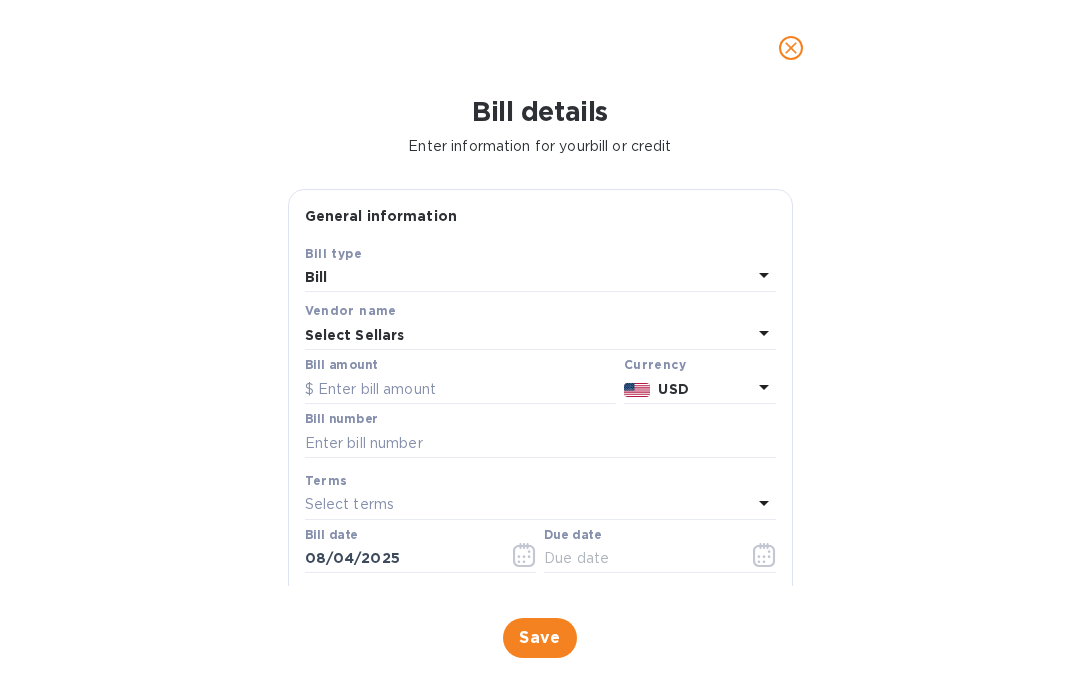 click at bounding box center (460, 389) 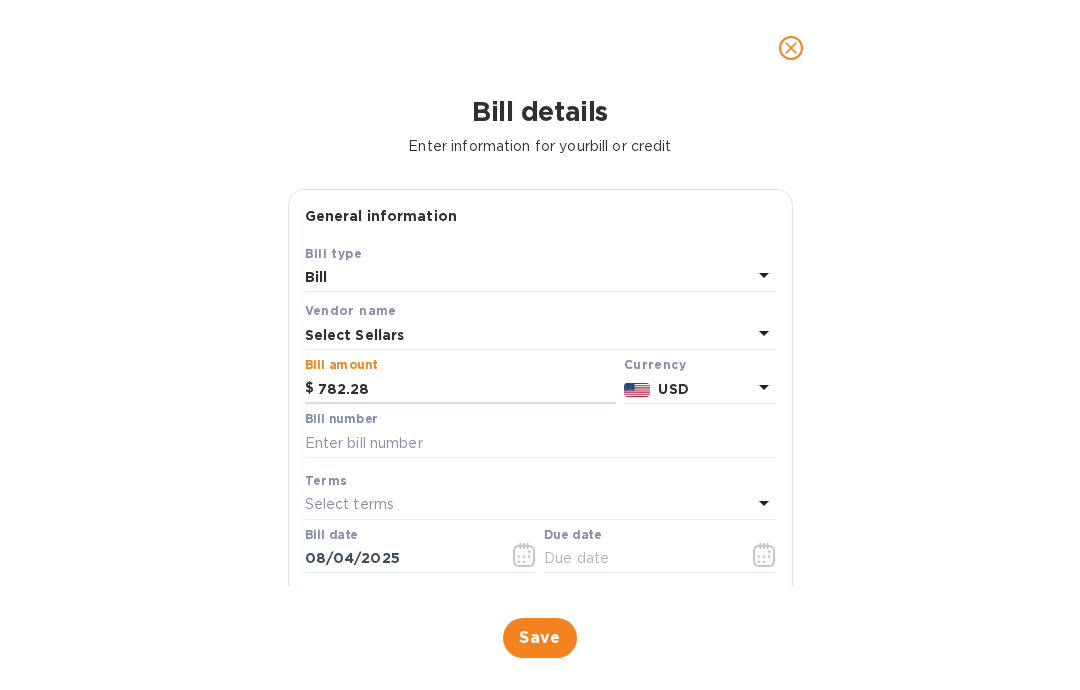 type on "782.28" 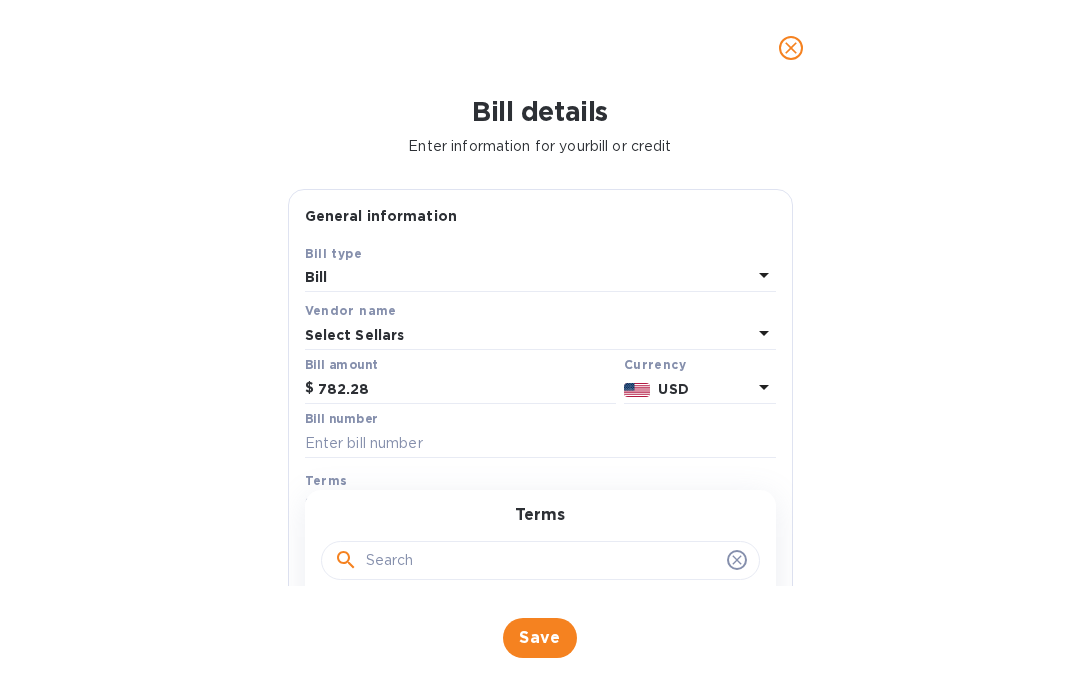 click on "Bill details Enter information for your  bill or credit General information Save Bill type Bill Vendor name Select Sellars Bill amount $ 782.28 Currency USD Bill number   Terms Select terms Terms NET 30 NET 60 1/10 NET 60 2/10 NET 60 Create new Bill date 08/04/2025   Due date   G/L account Select G/L account Notes (optional)   Bill  image Choose  a bill  and   drag it here Save" at bounding box center (540, 393) 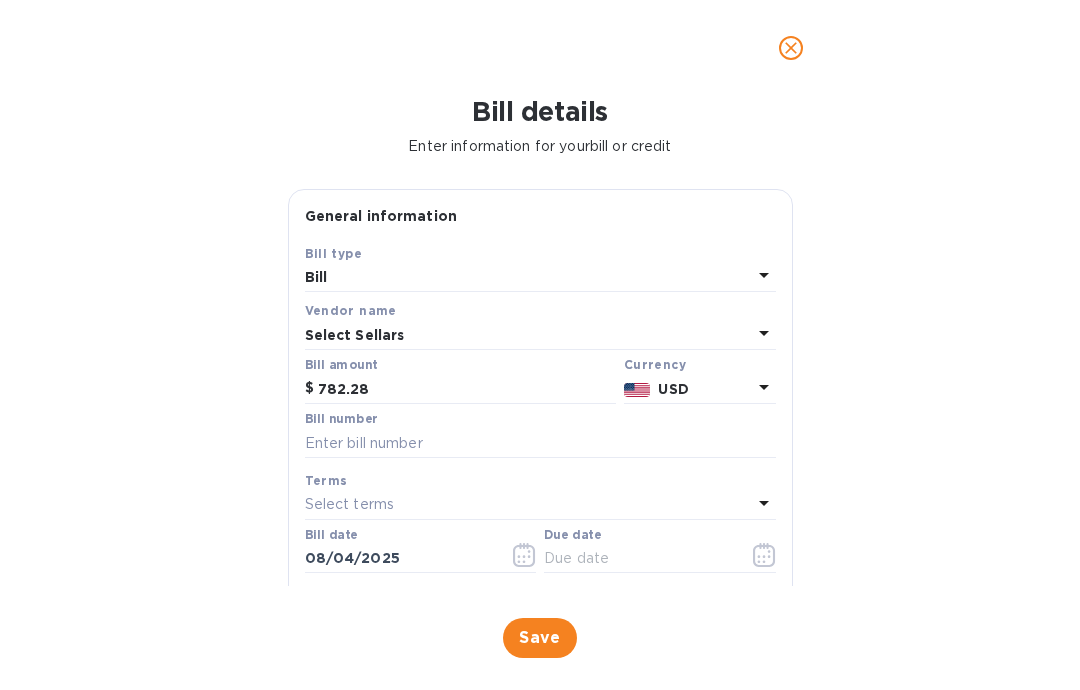 scroll, scrollTop: 0, scrollLeft: 0, axis: both 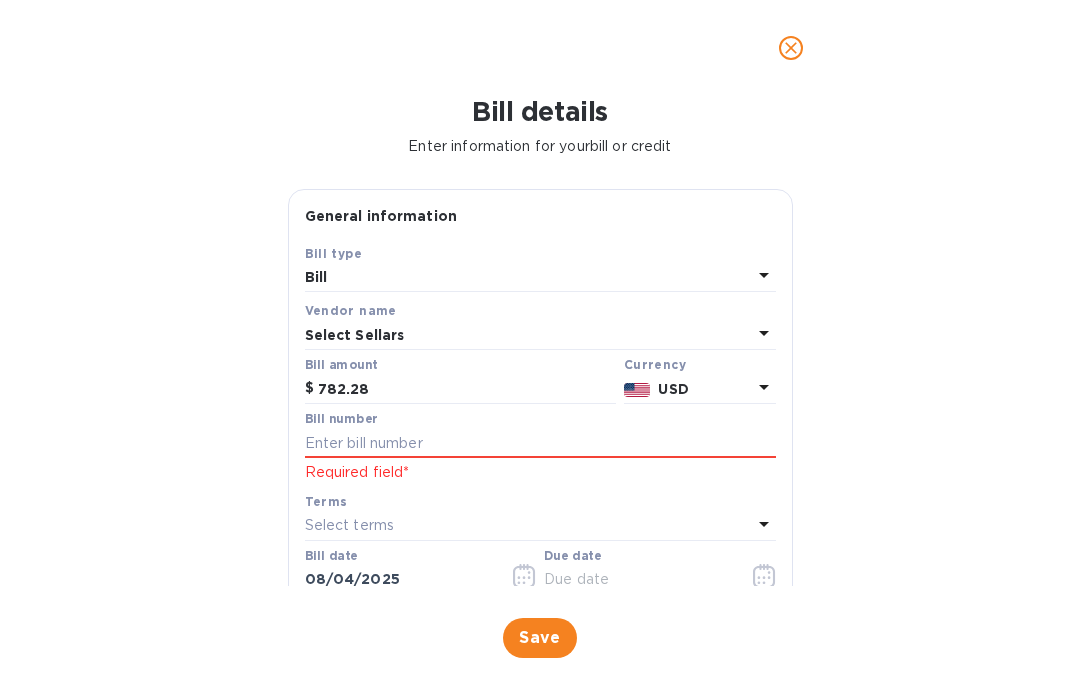 click at bounding box center (540, 443) 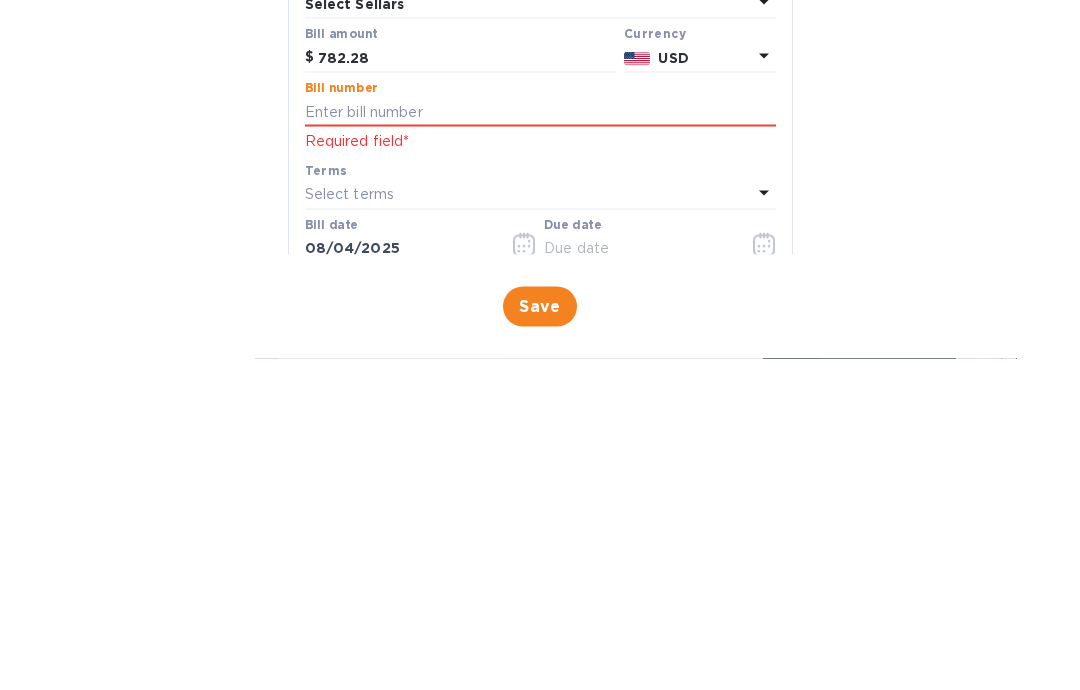 click at bounding box center [540, 443] 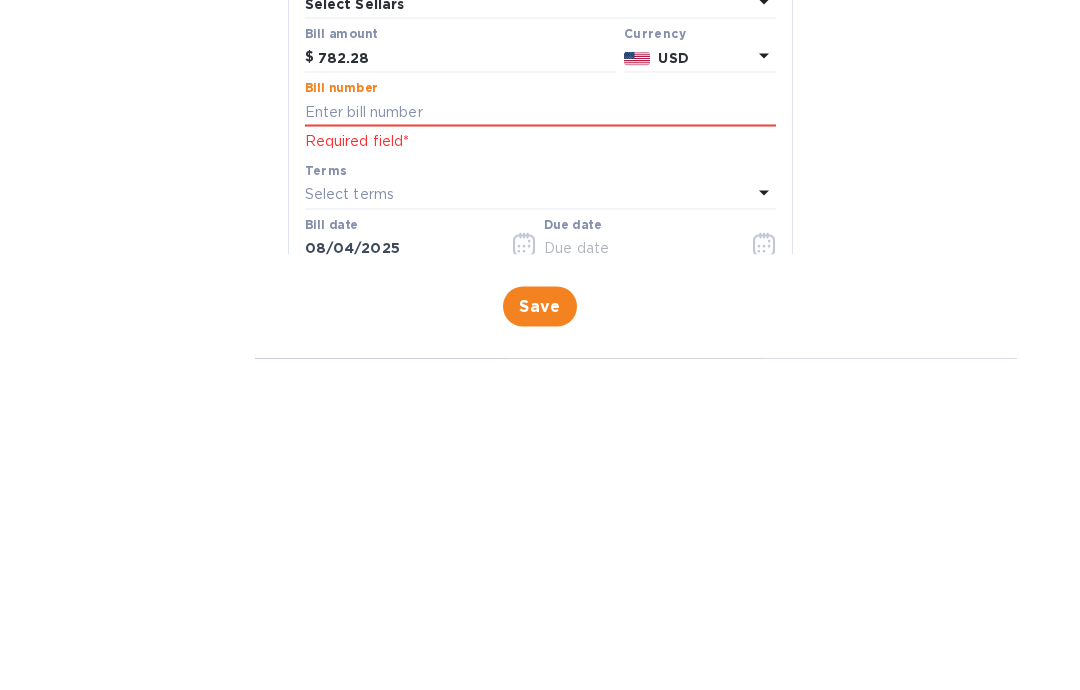paste on "260315" 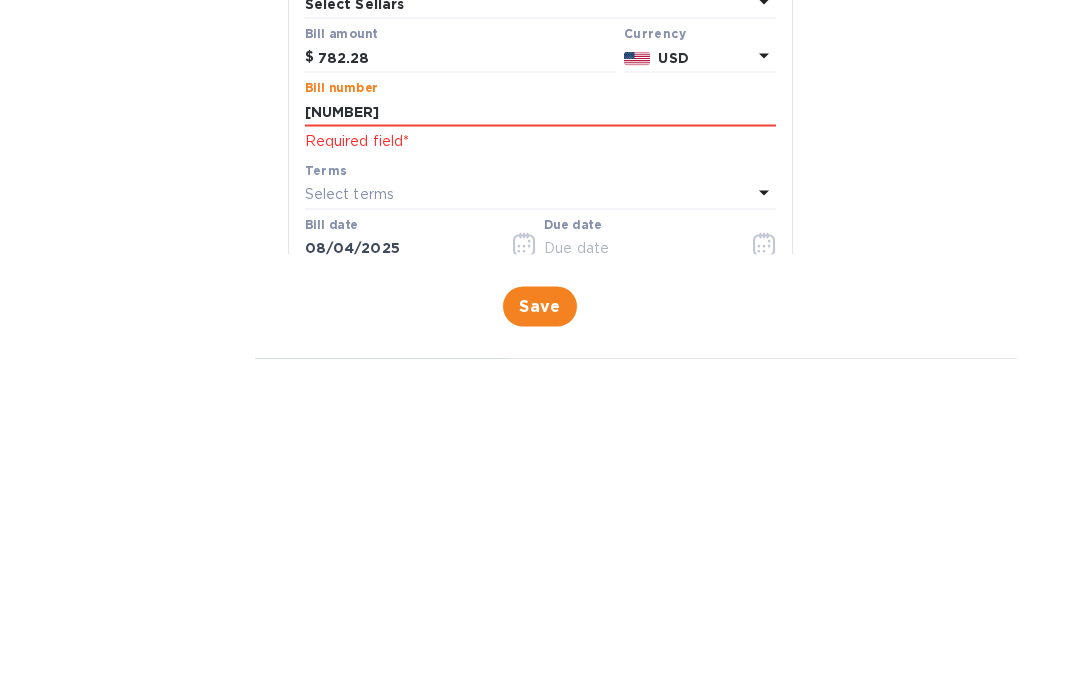click on "260315" at bounding box center [540, 443] 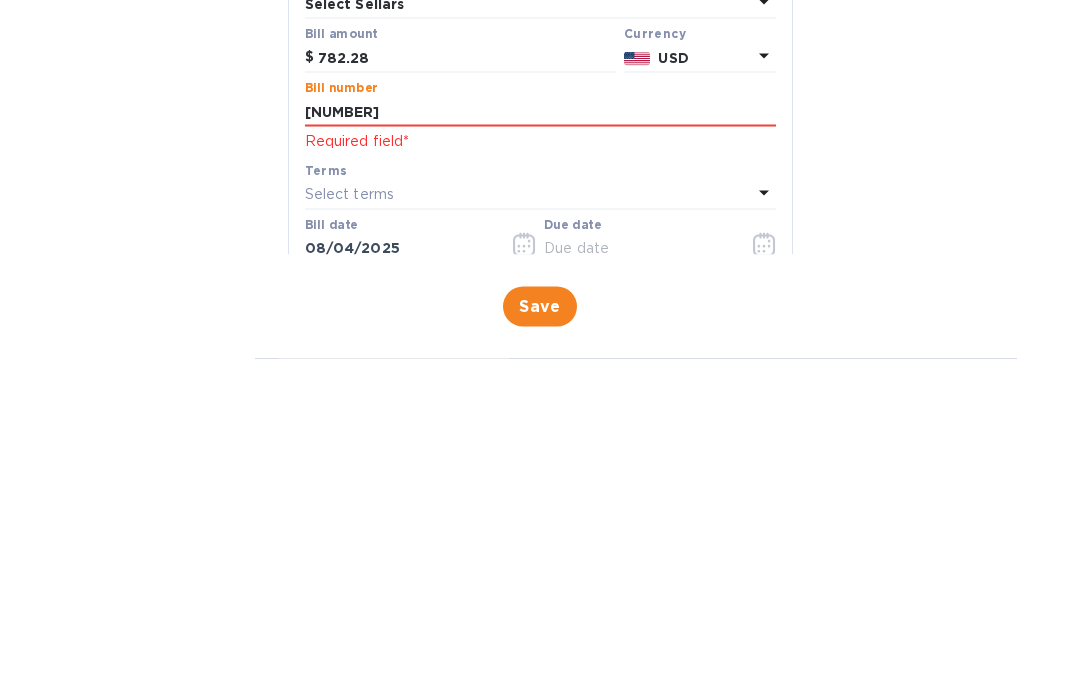 paste on "259406" 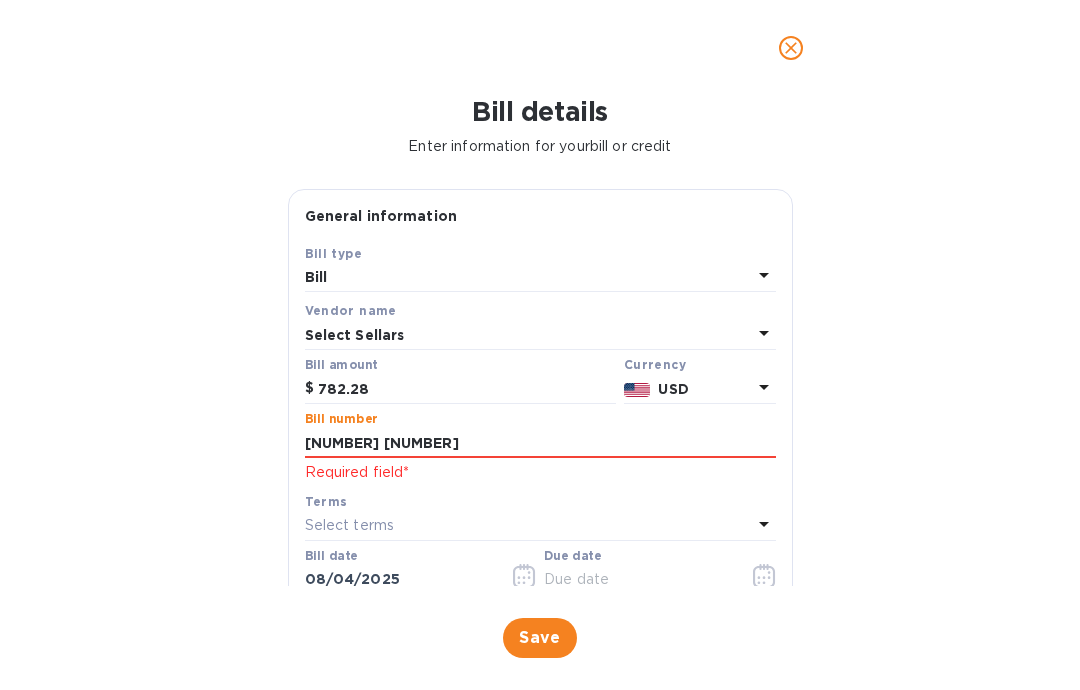 type on "260315 259406" 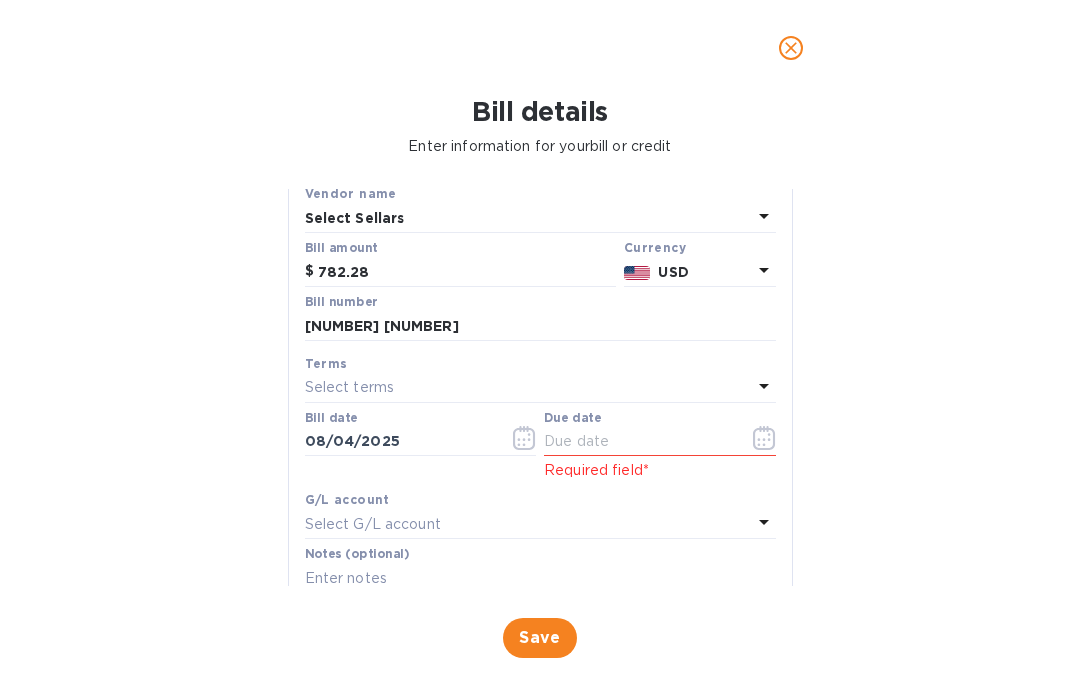 scroll, scrollTop: 149, scrollLeft: 0, axis: vertical 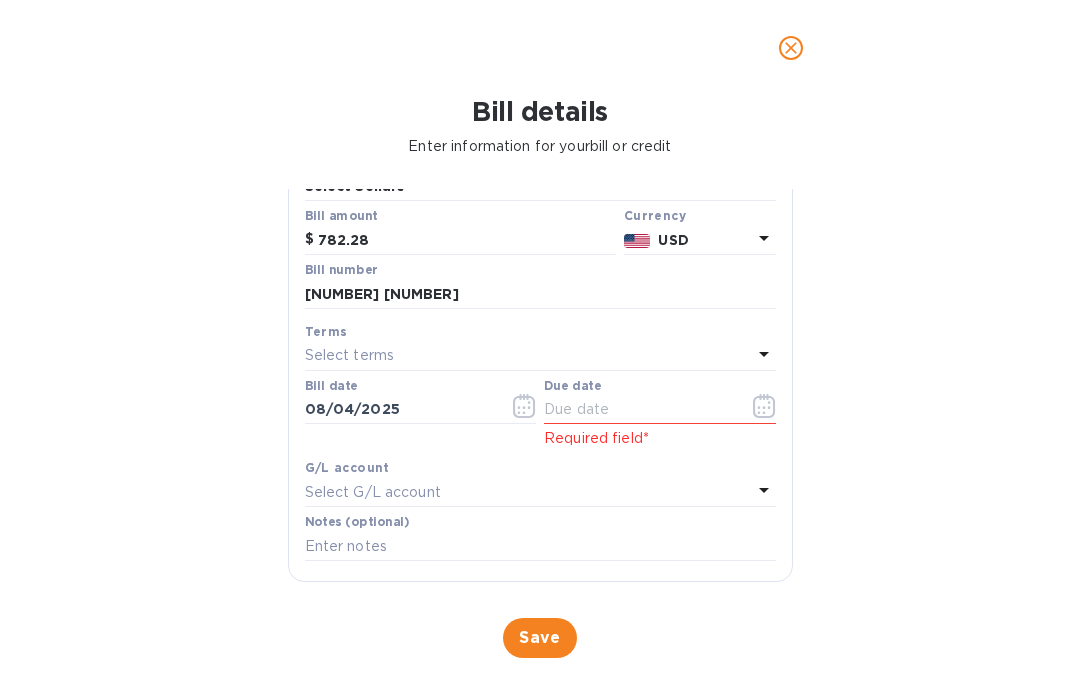 click 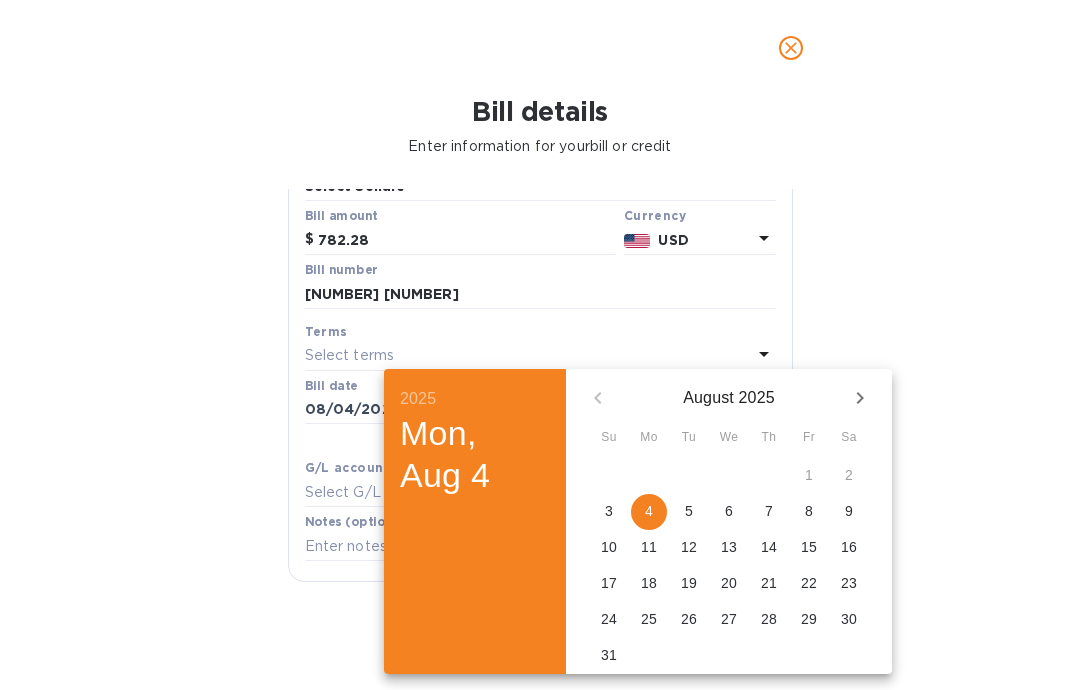 click on "5" at bounding box center [689, 511] 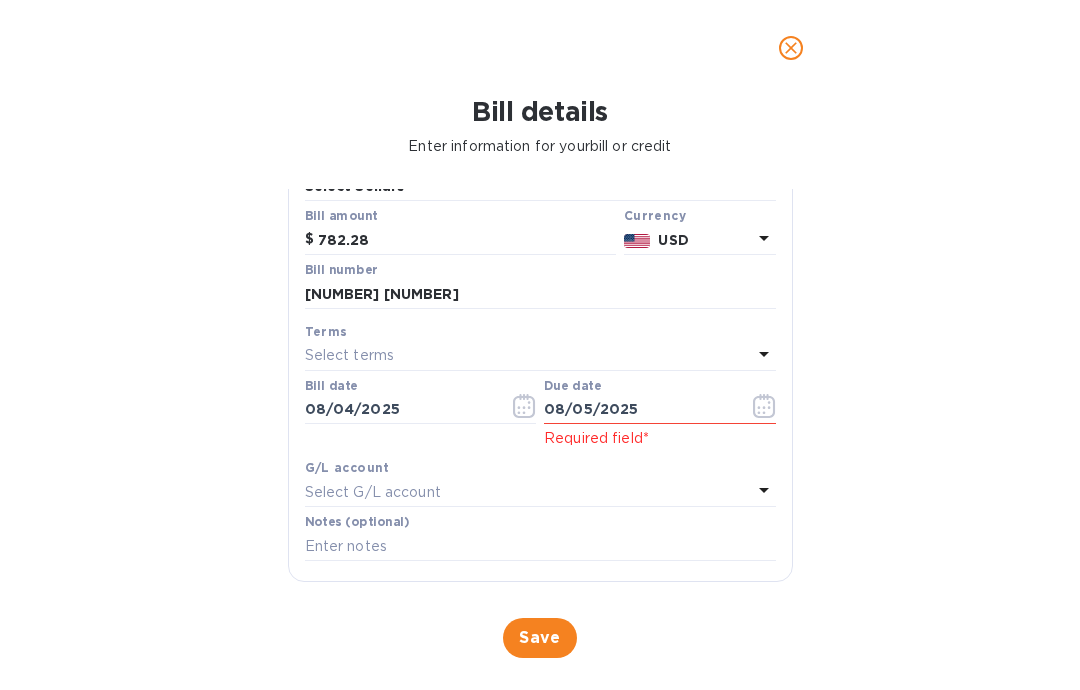 click on "Save" at bounding box center [540, 638] 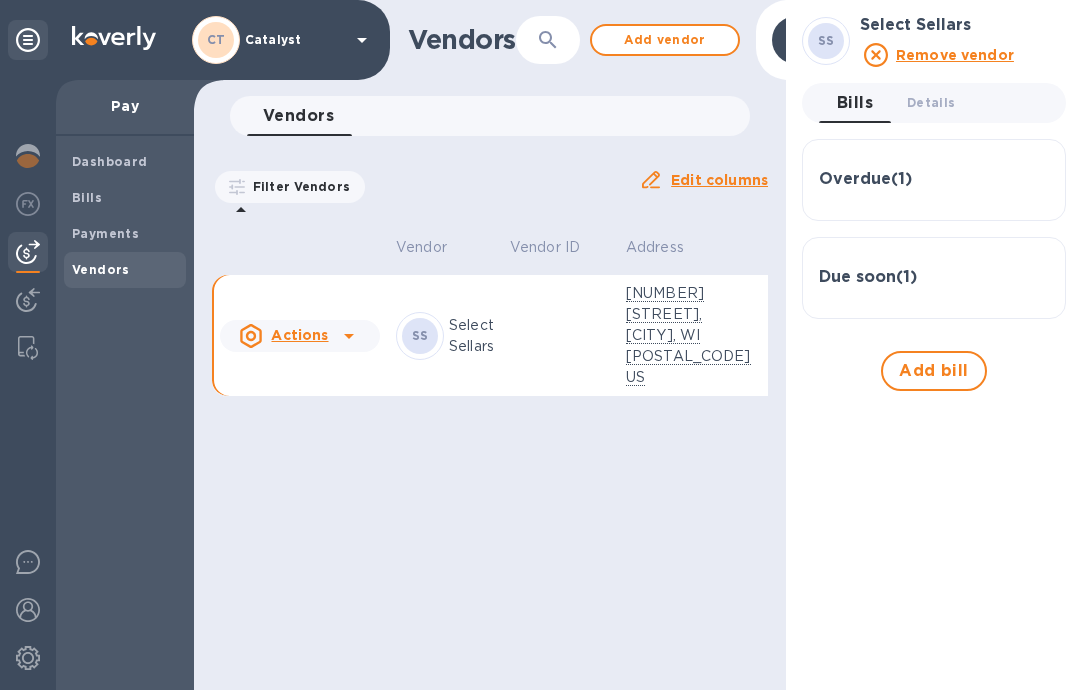 click 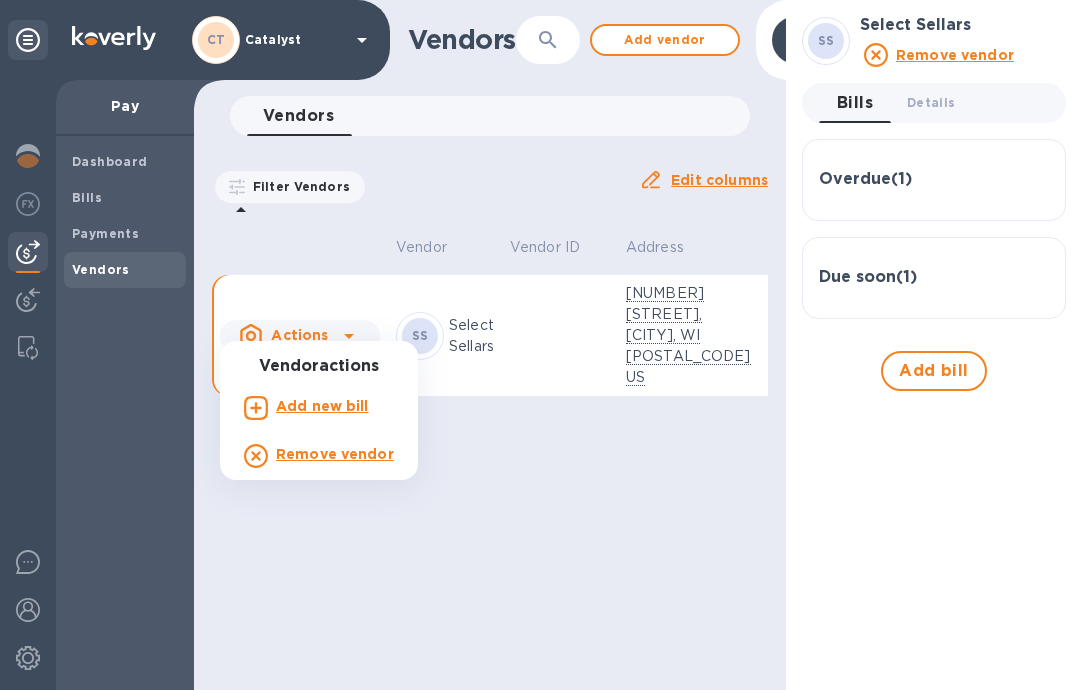 click at bounding box center (540, 345) 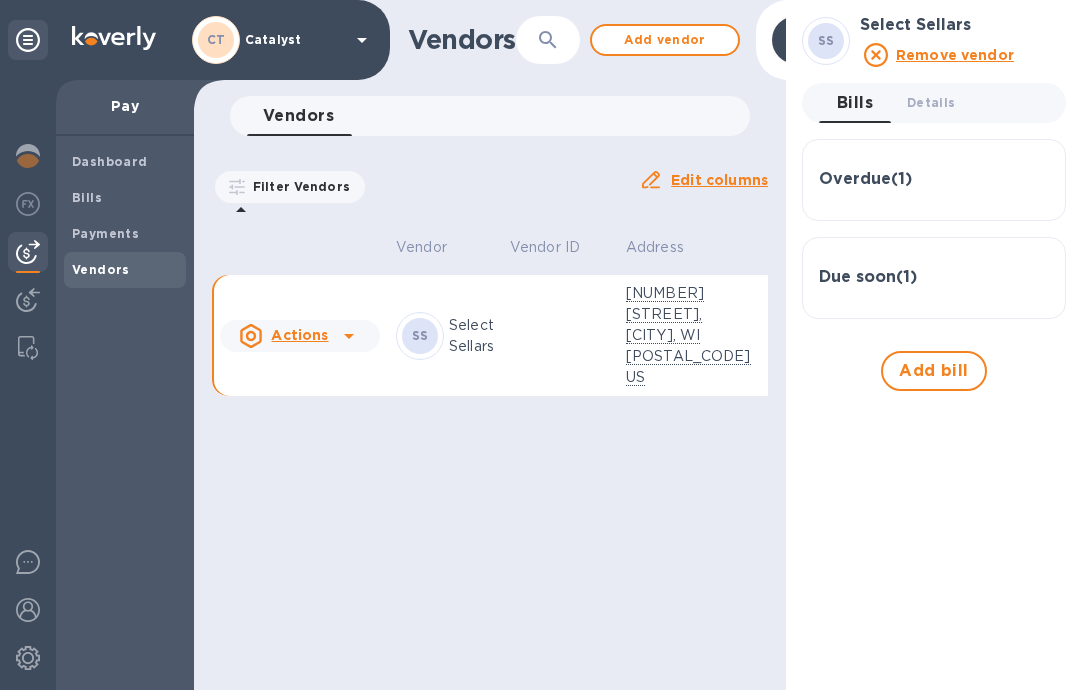 scroll, scrollTop: 0, scrollLeft: 0, axis: both 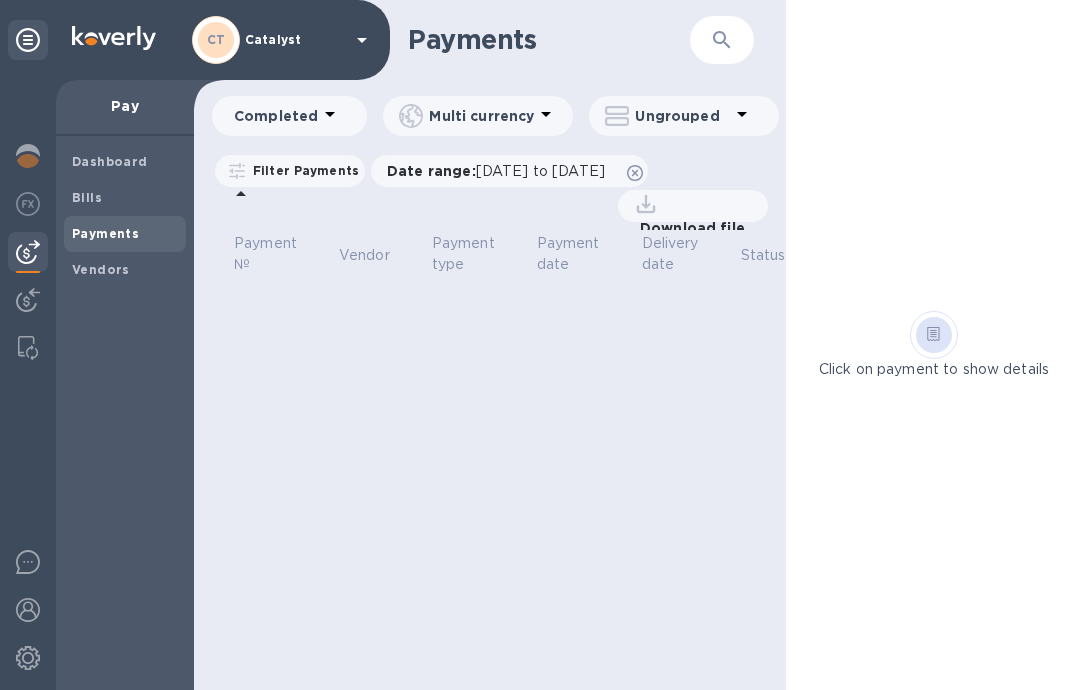 click on "Bills" at bounding box center (87, 197) 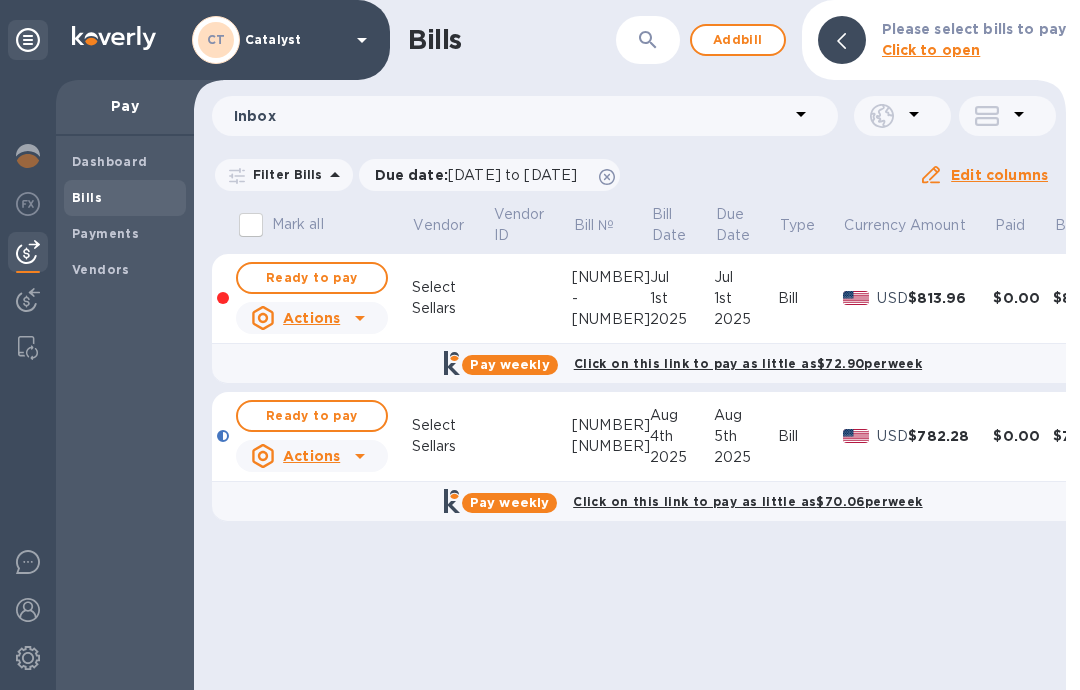 click on "Ready to pay" at bounding box center (312, 416) 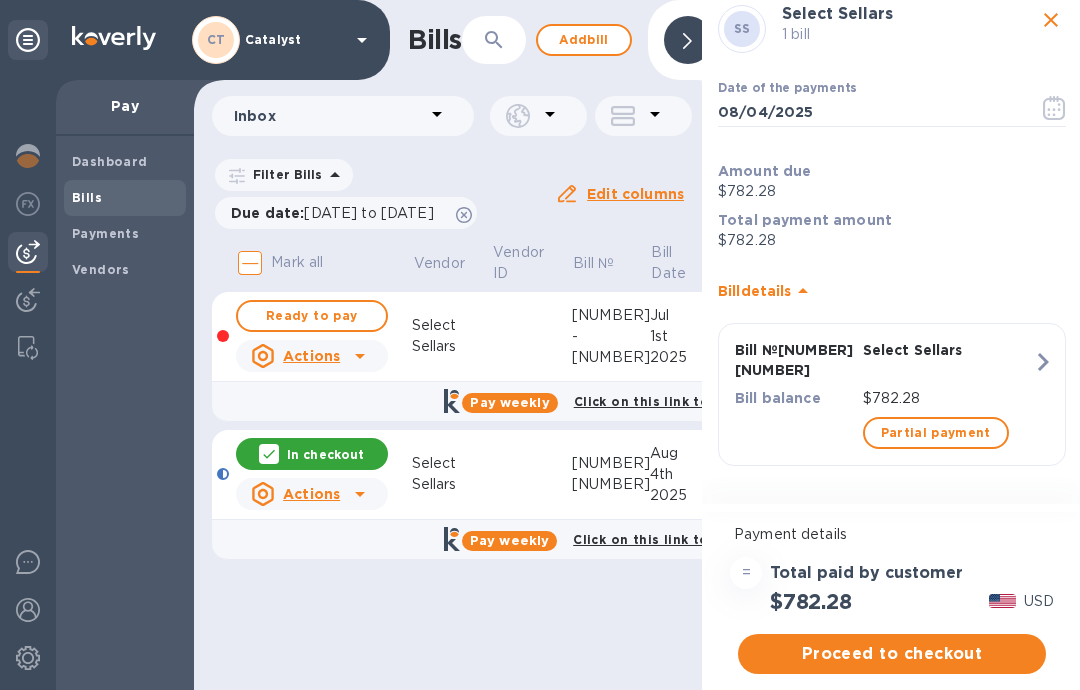 scroll, scrollTop: 48, scrollLeft: 0, axis: vertical 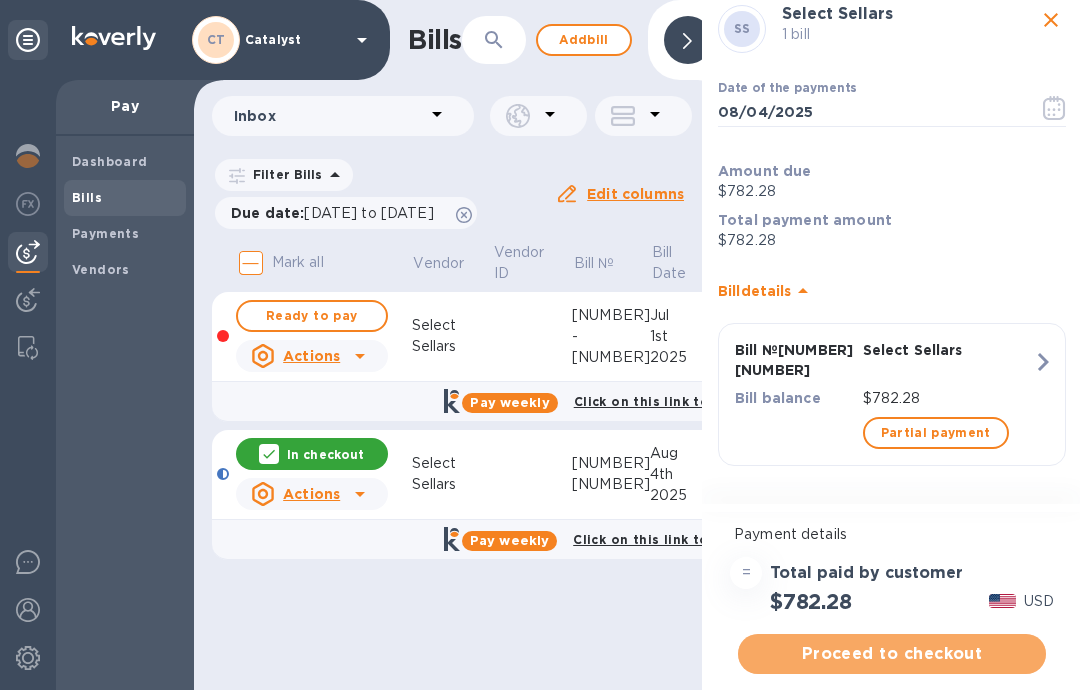 click on "Proceed to checkout" at bounding box center [892, 654] 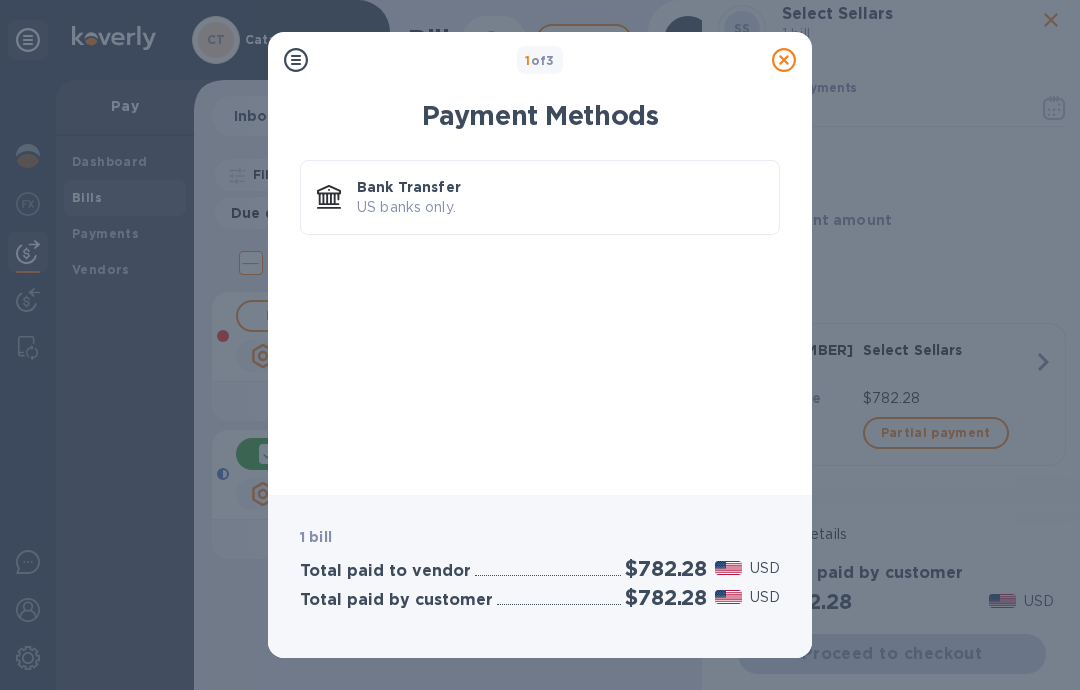 click on "US banks only." at bounding box center [560, 207] 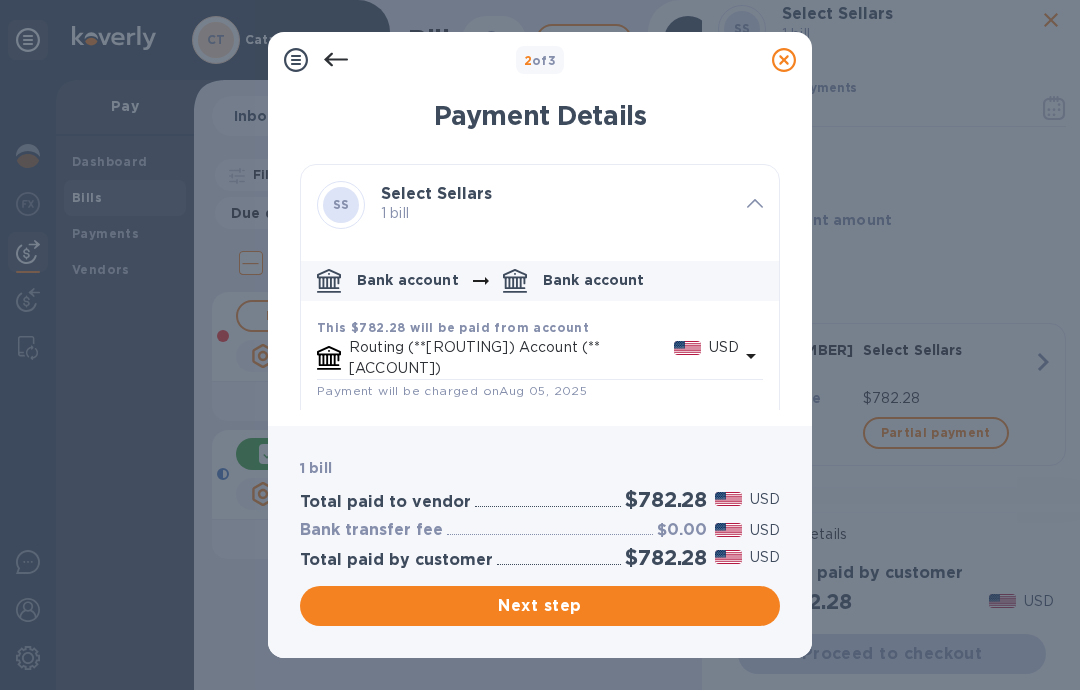click on "Next step" at bounding box center (540, 606) 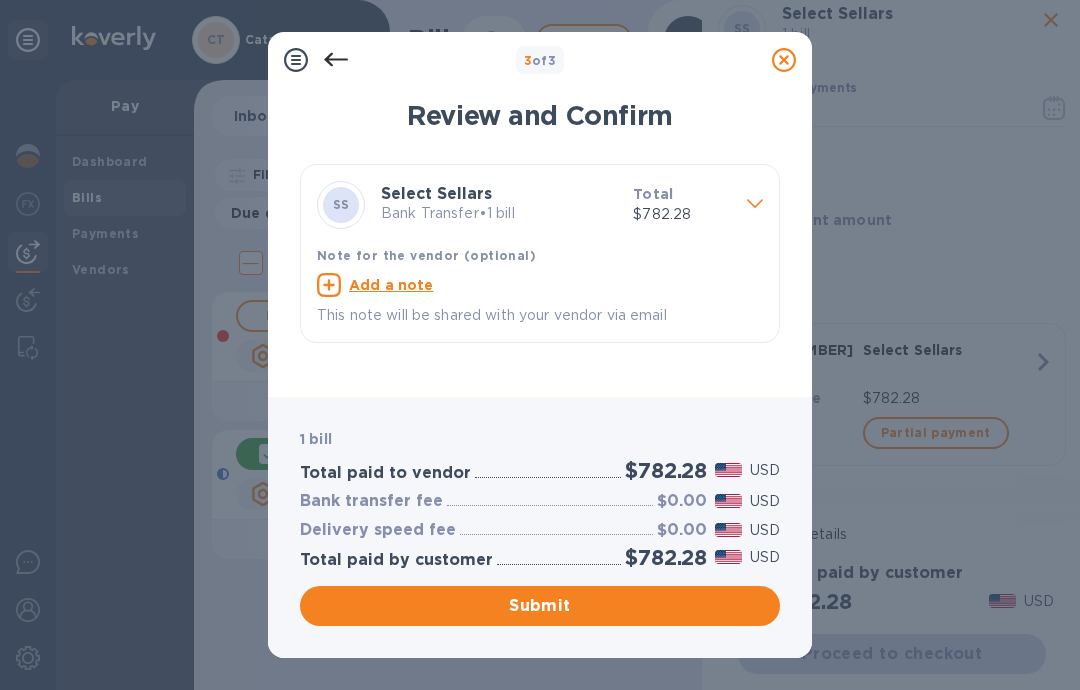 click on "Submit" at bounding box center [540, 606] 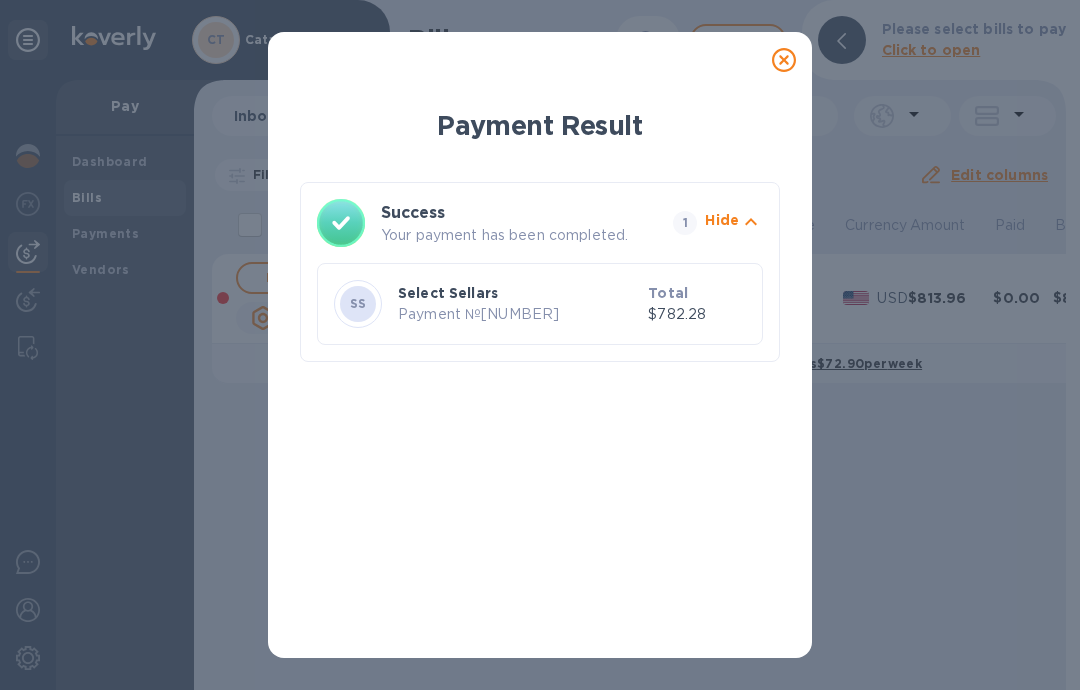 click 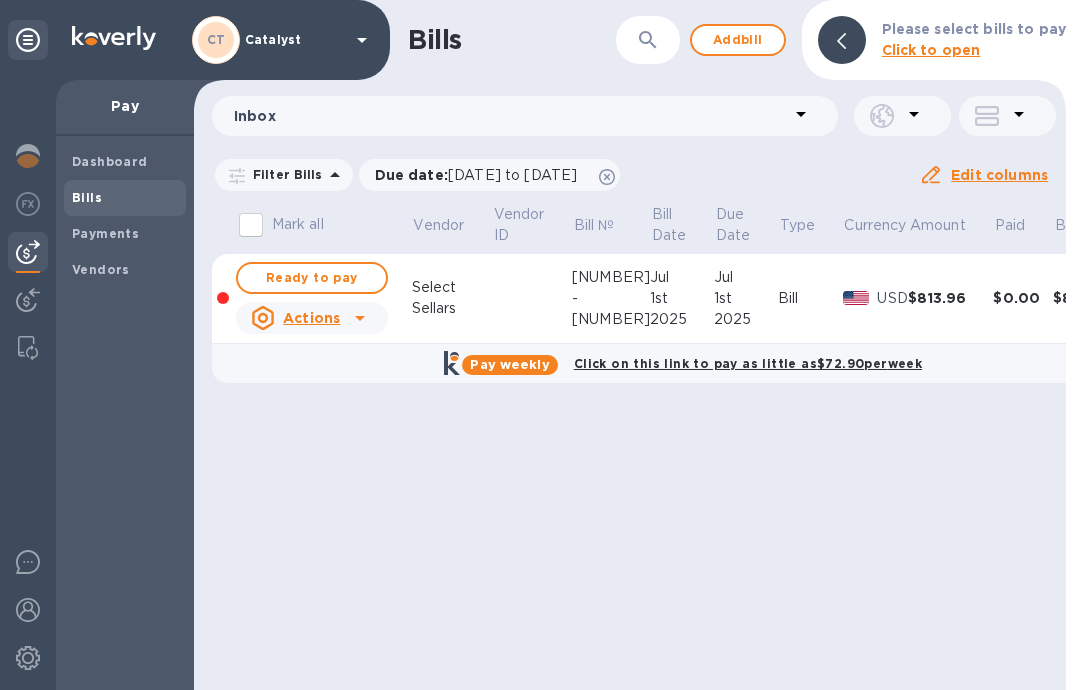click 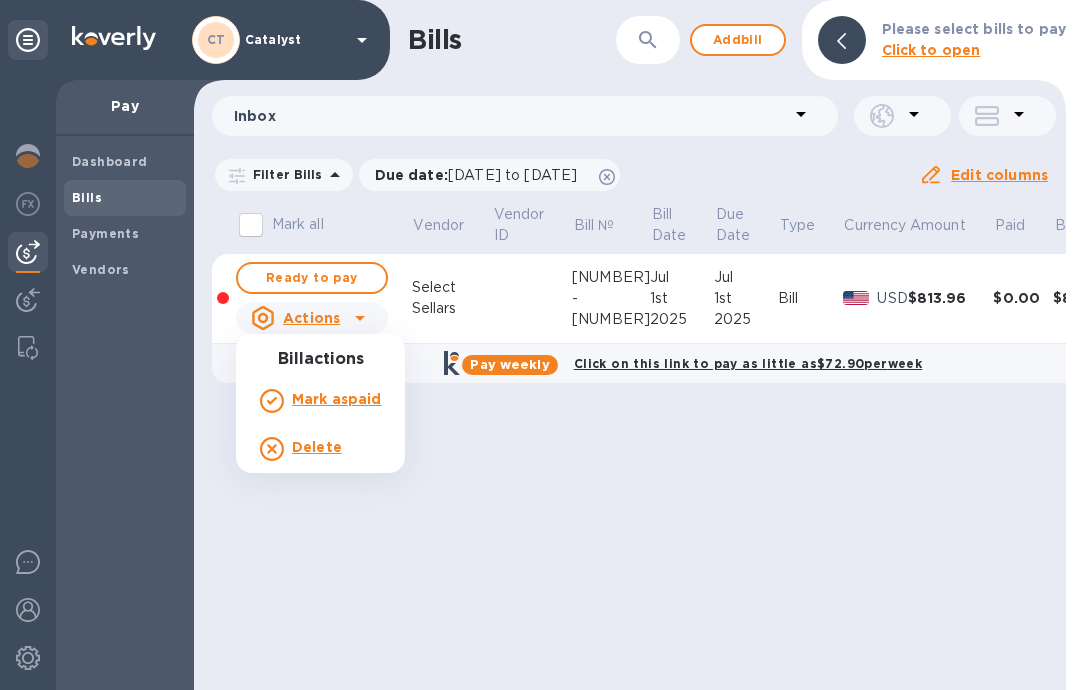 click on "Delete" at bounding box center [317, 447] 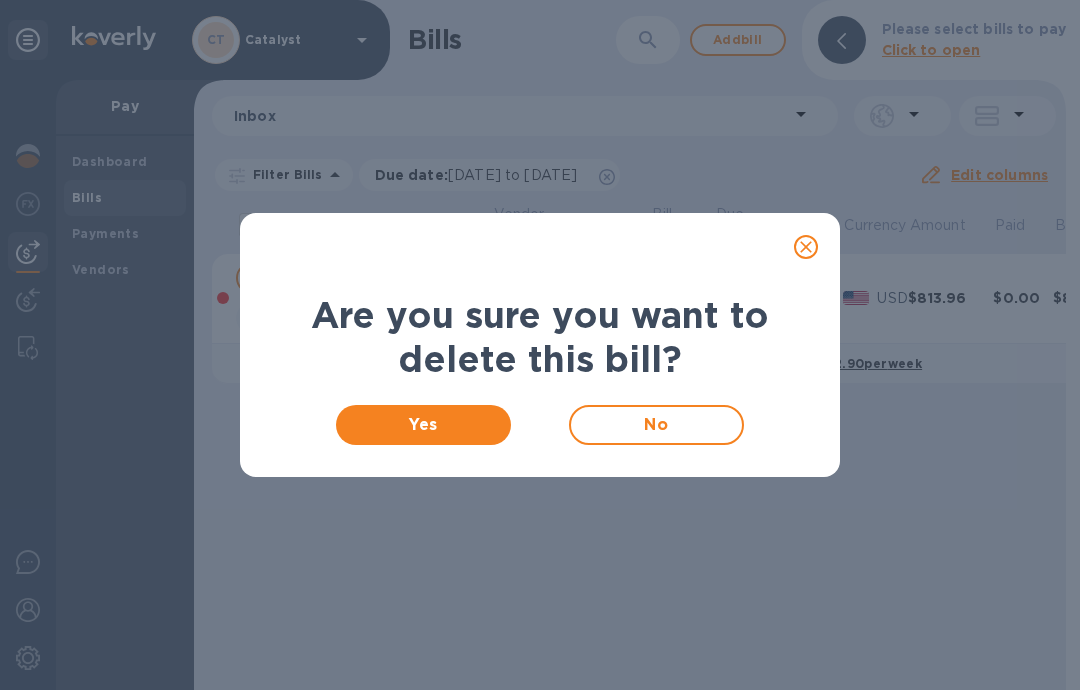 click on "No" at bounding box center (656, 425) 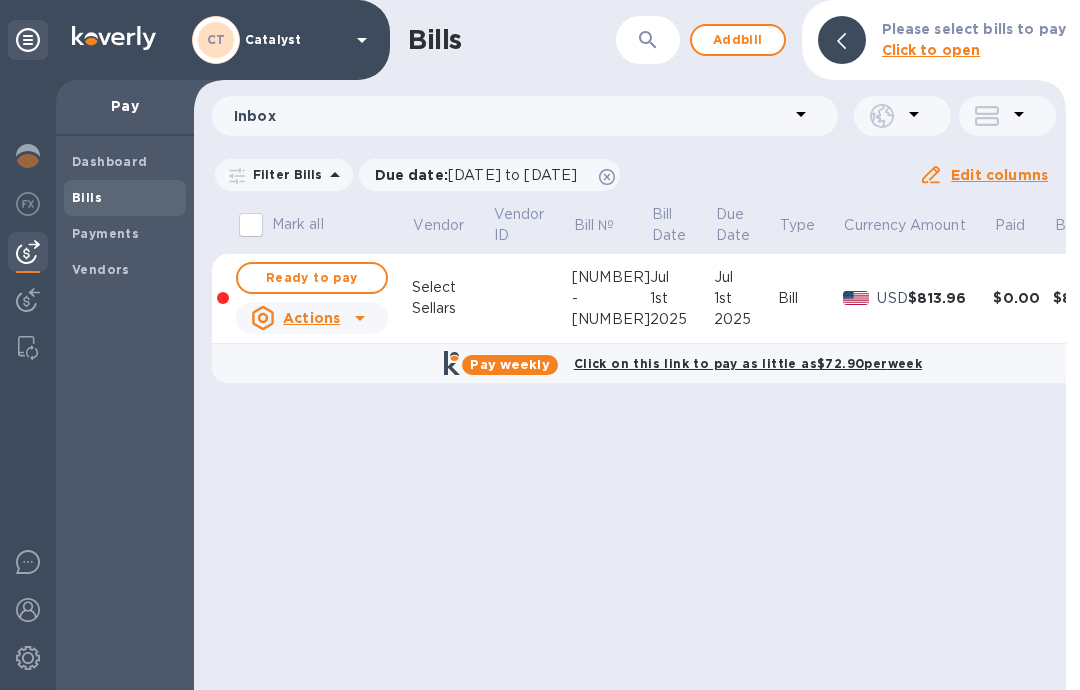click 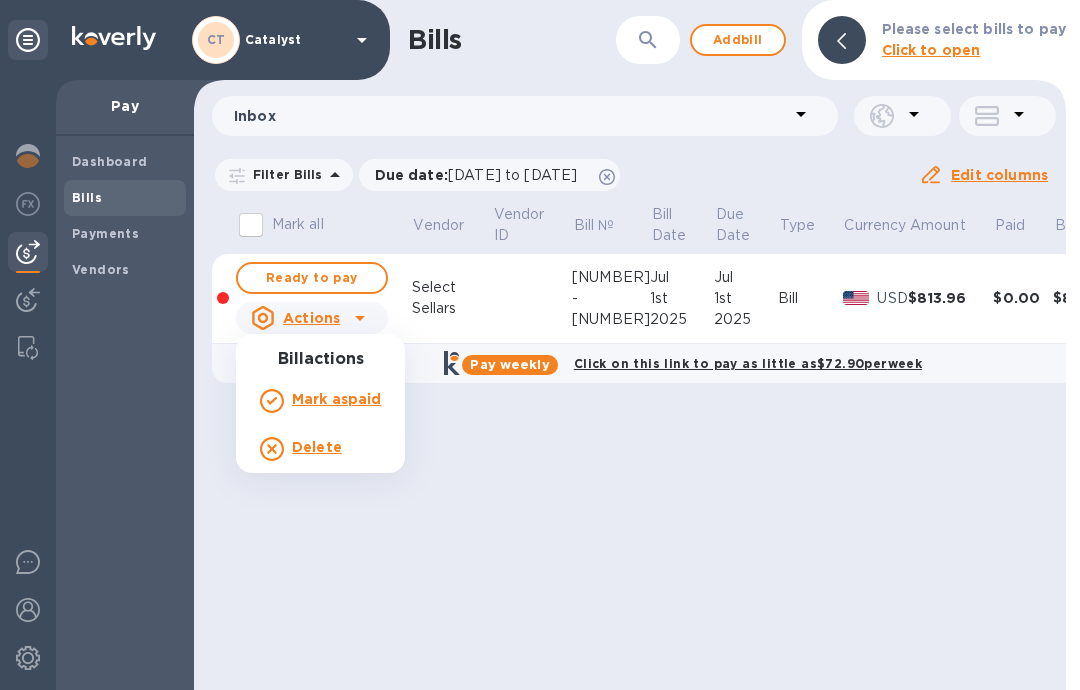 click on "Mark as  paid" at bounding box center (336, 399) 